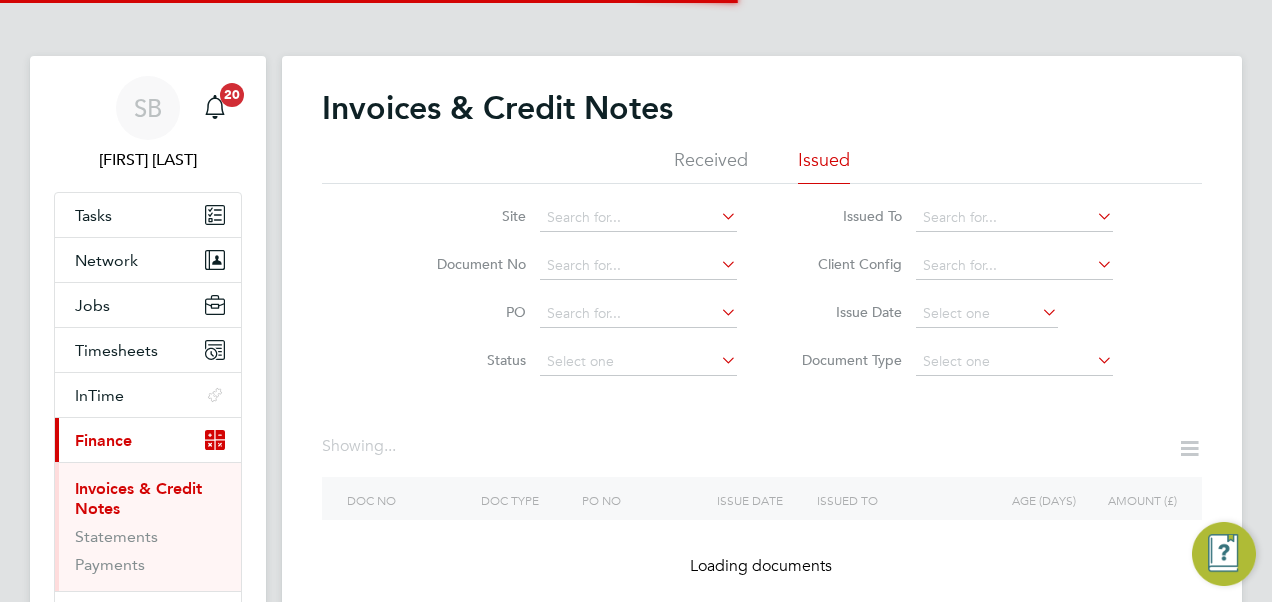 scroll, scrollTop: 0, scrollLeft: 0, axis: both 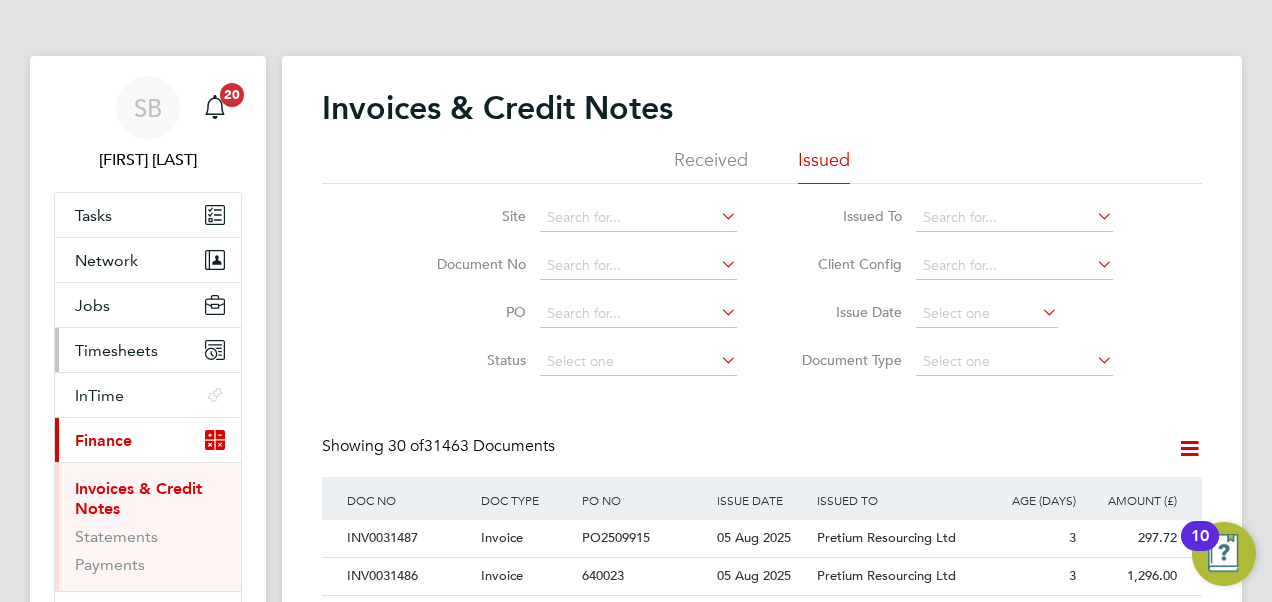 click on "Timesheets" at bounding box center [116, 350] 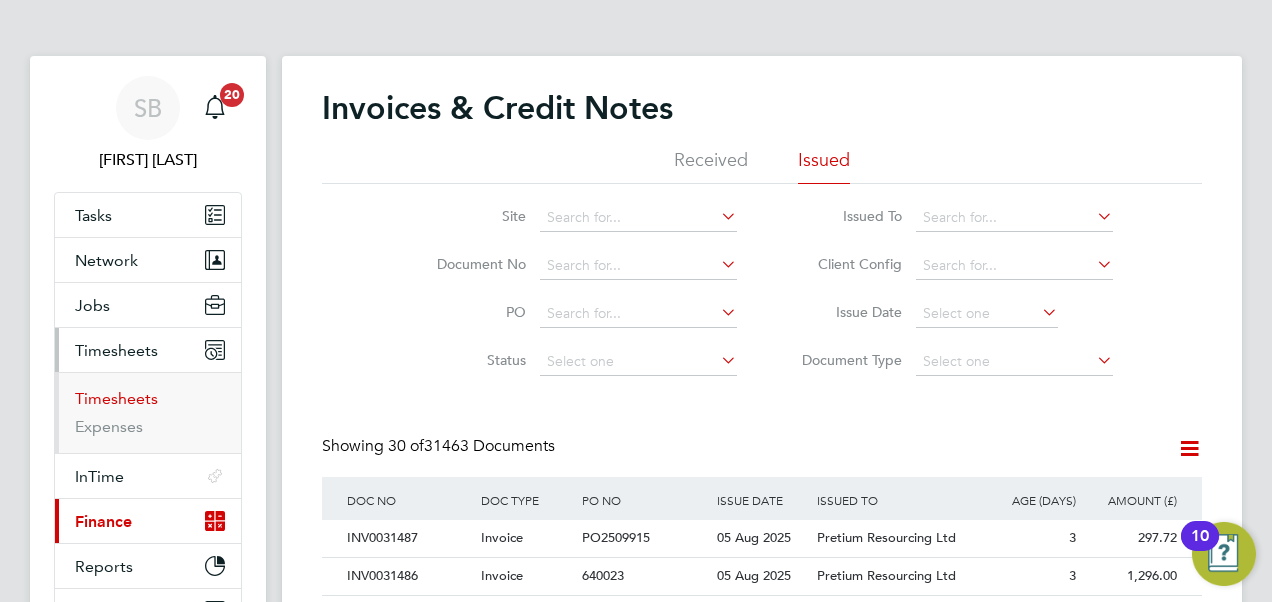 click on "Timesheets" at bounding box center (116, 398) 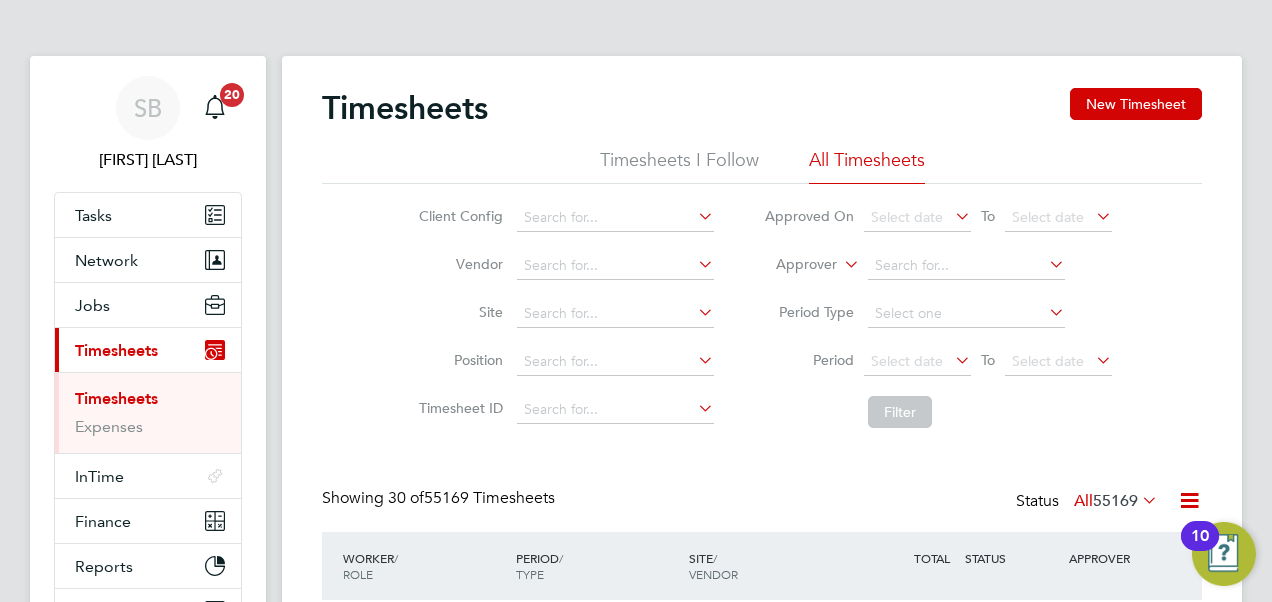 click 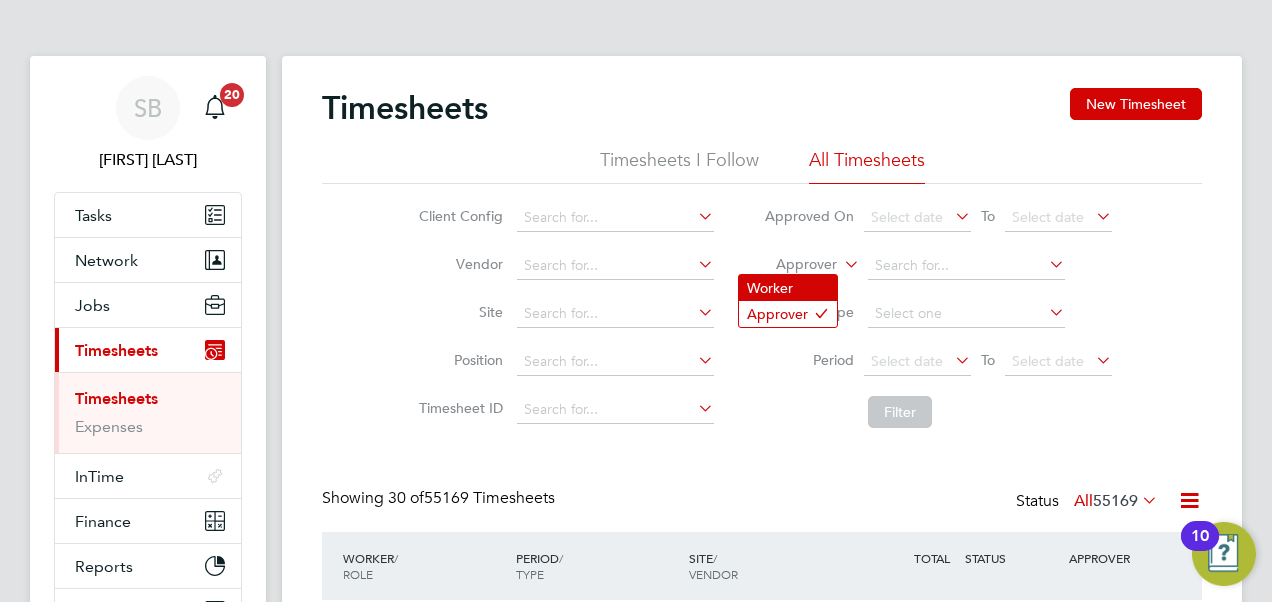 click on "Worker" 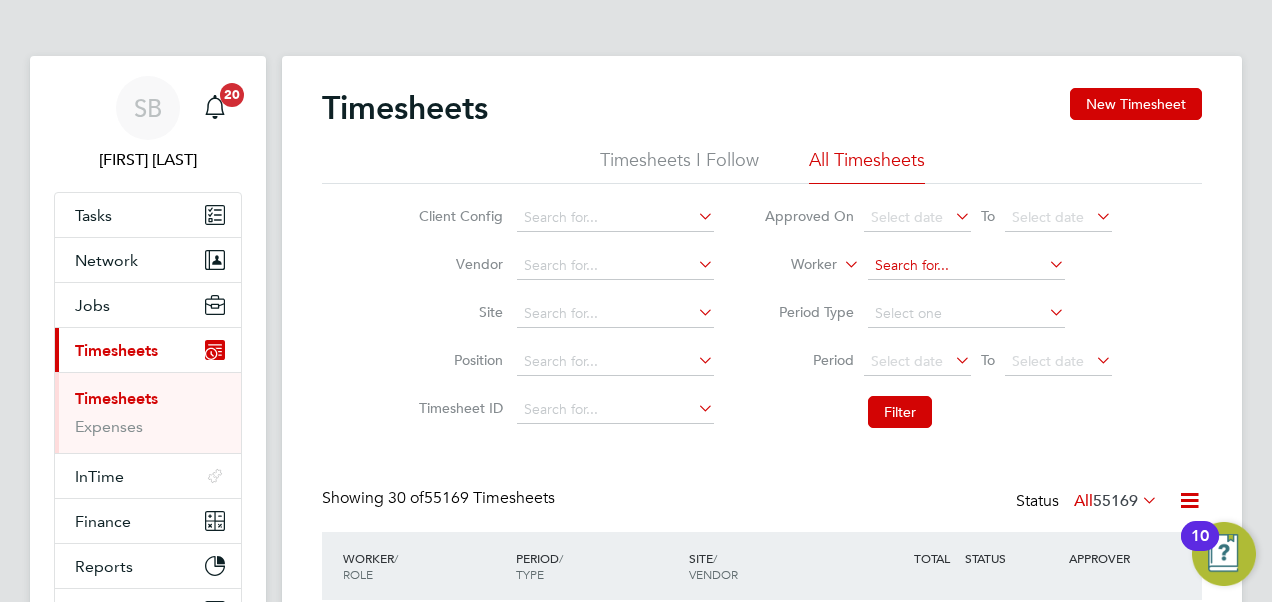 click 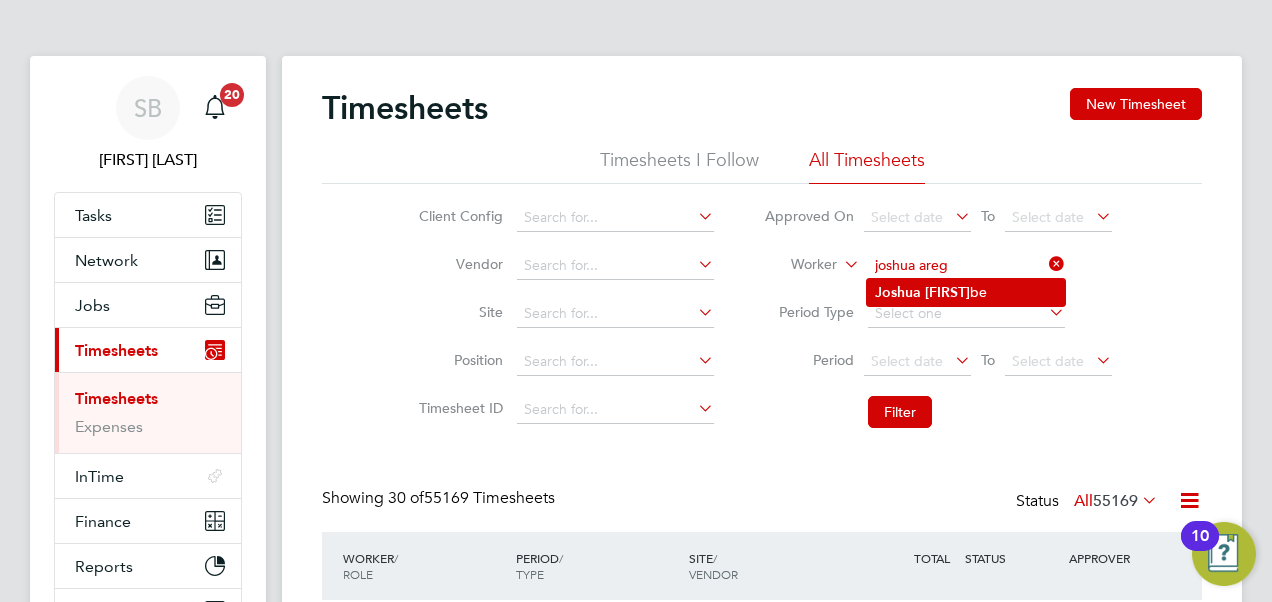 click on "[FIRST] [LAST]" 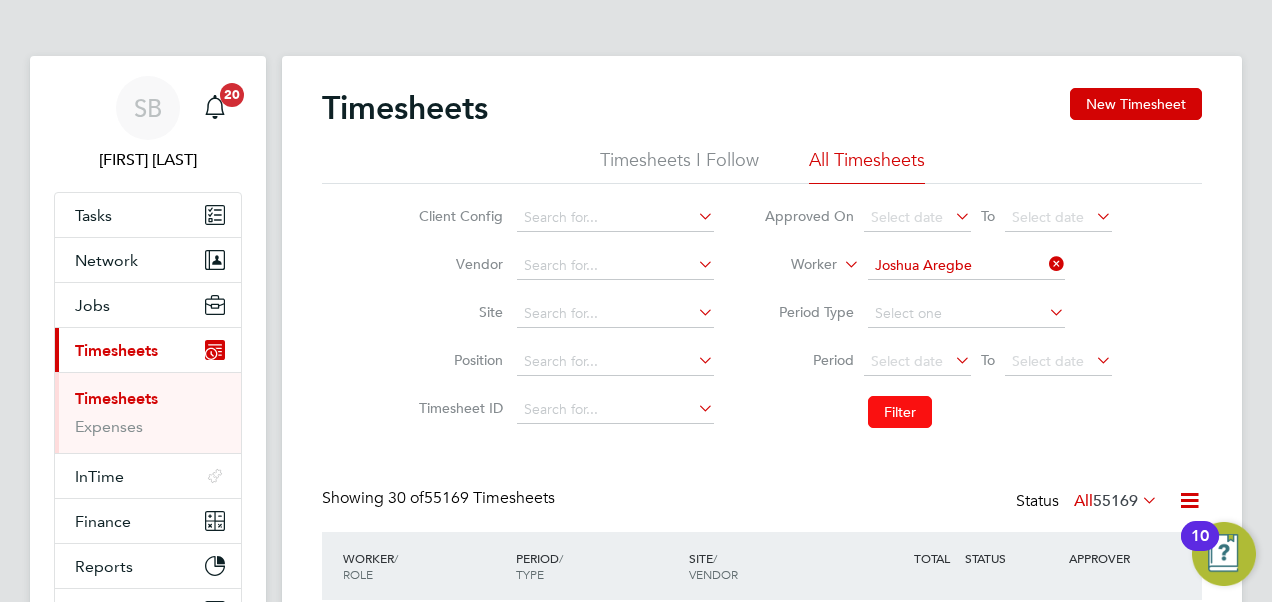 click on "Filter" 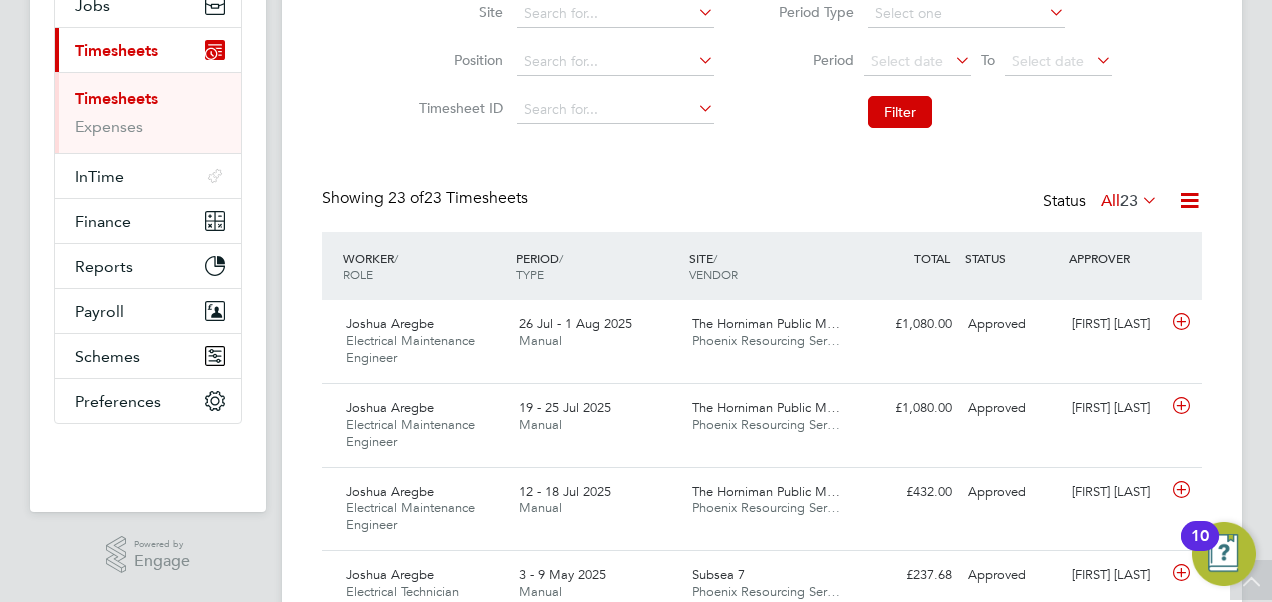click 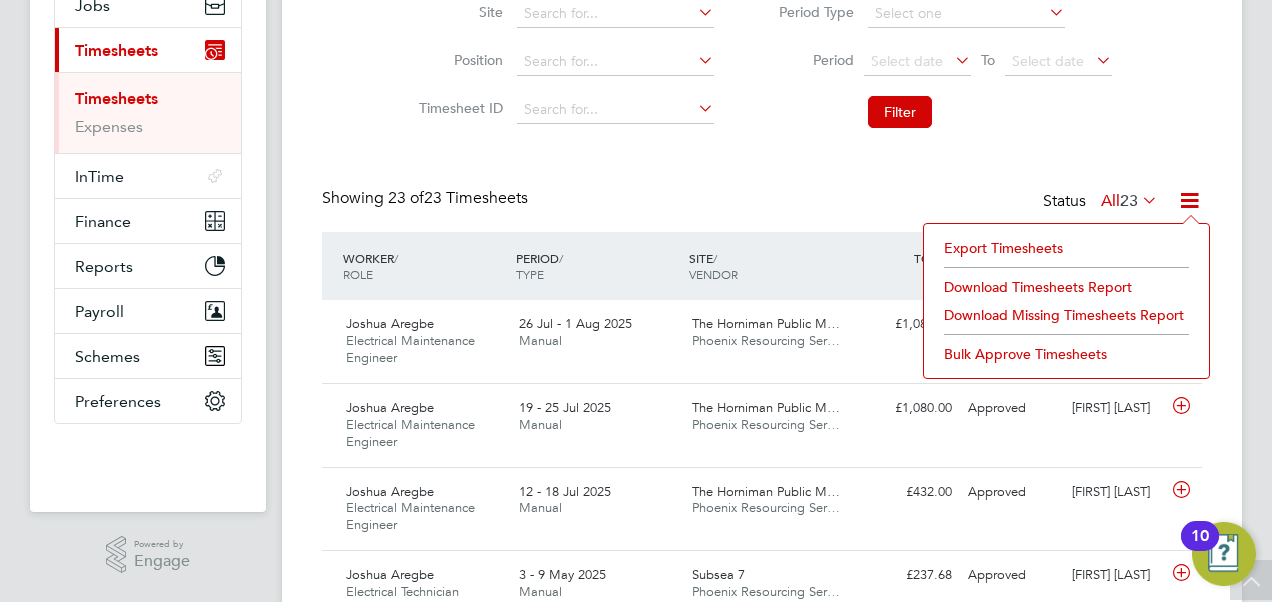 click on "Download Timesheets Report" 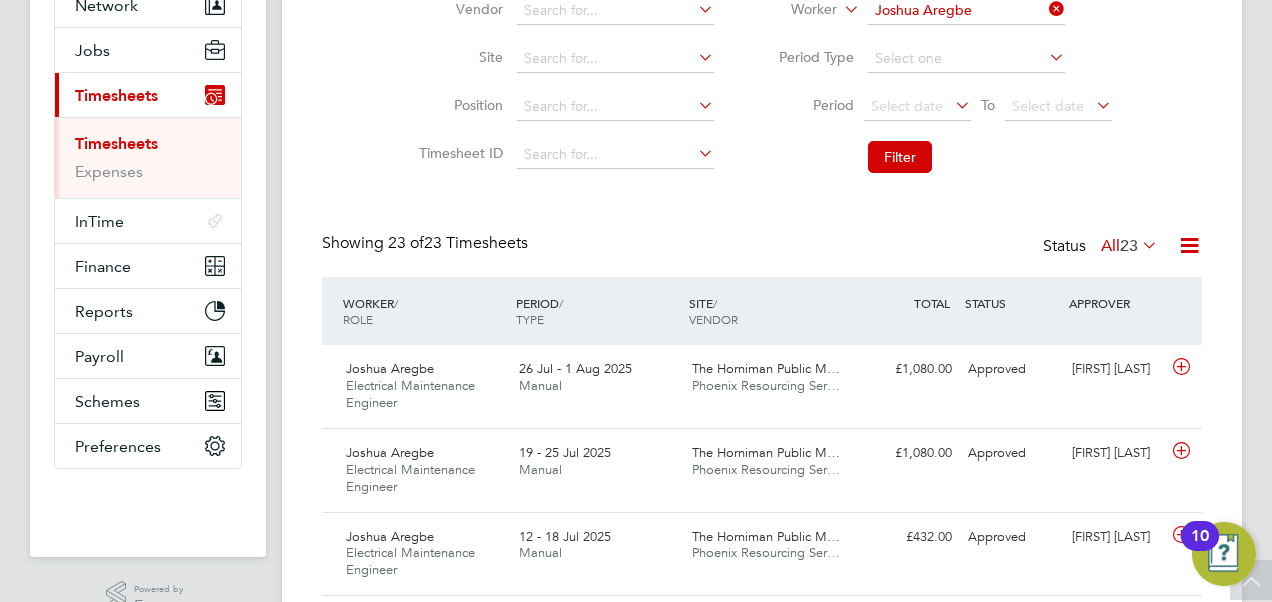 scroll, scrollTop: 200, scrollLeft: 0, axis: vertical 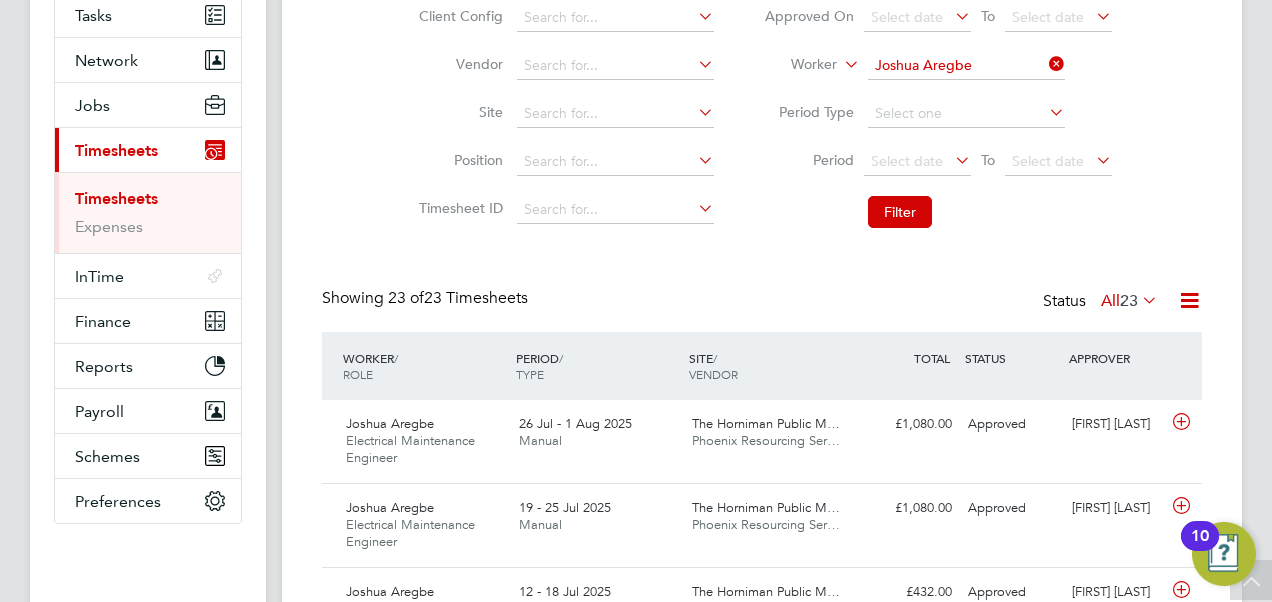 click 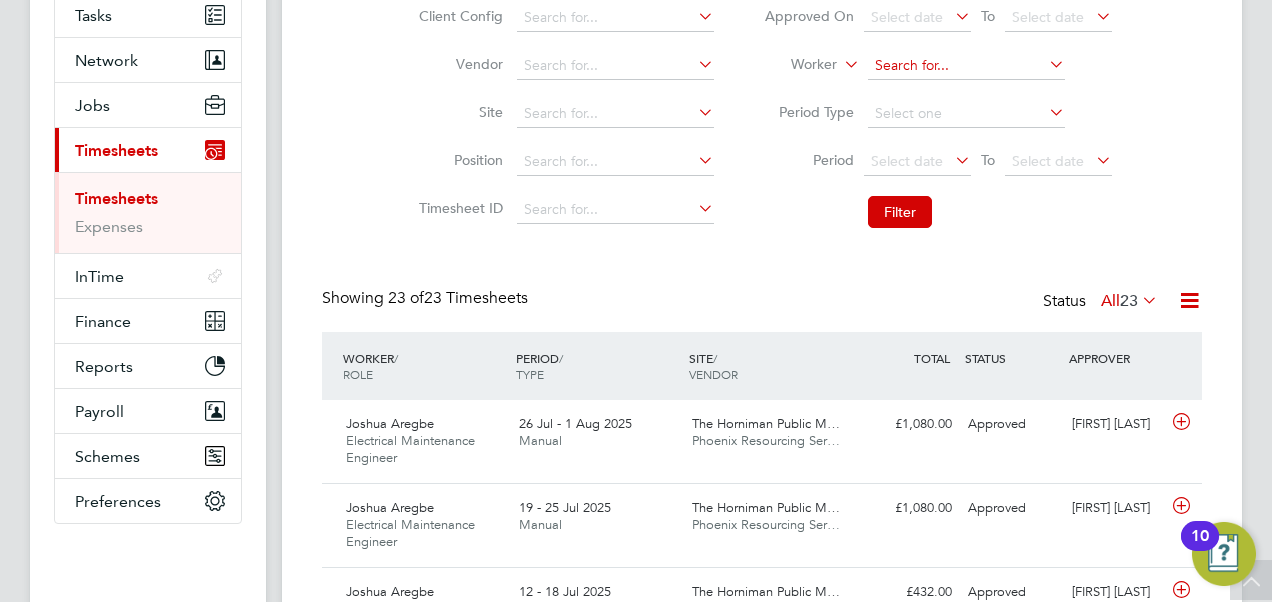 click 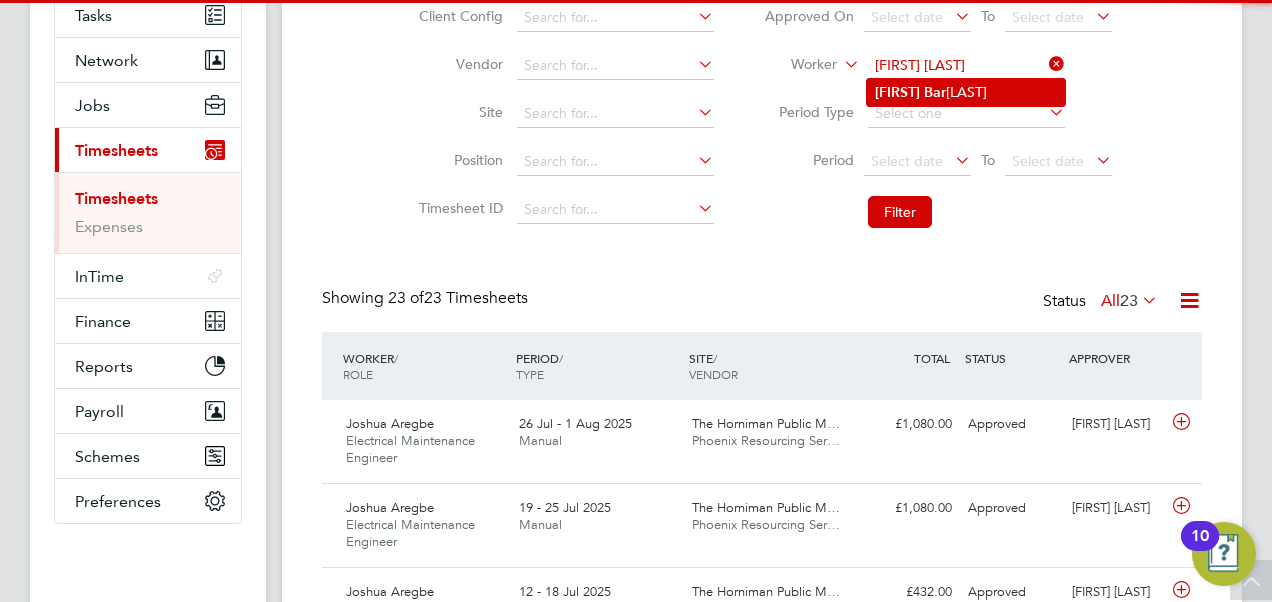 click on "[FIRST] [LAST] [LAST]" 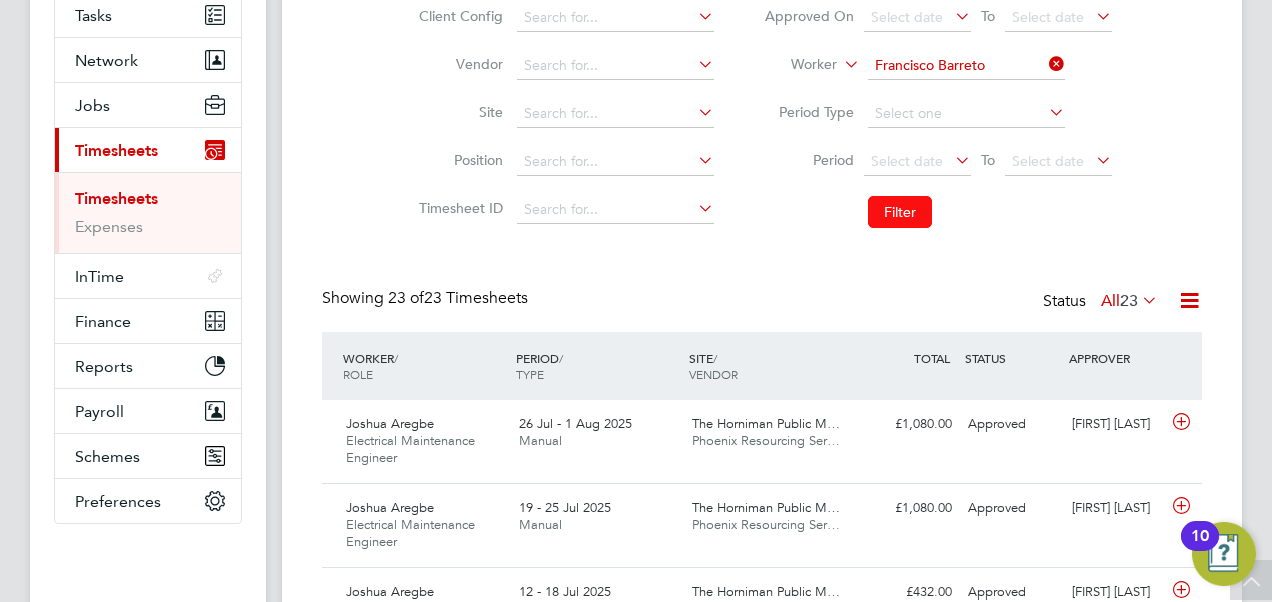 click on "Filter" 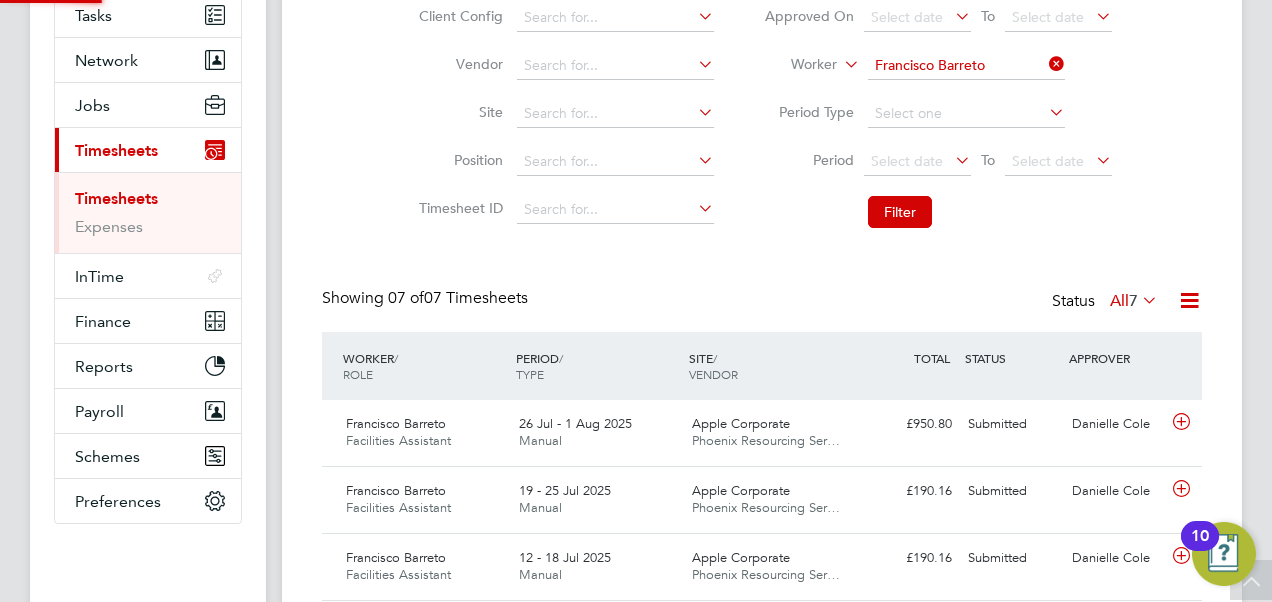 scroll, scrollTop: 10, scrollLeft: 10, axis: both 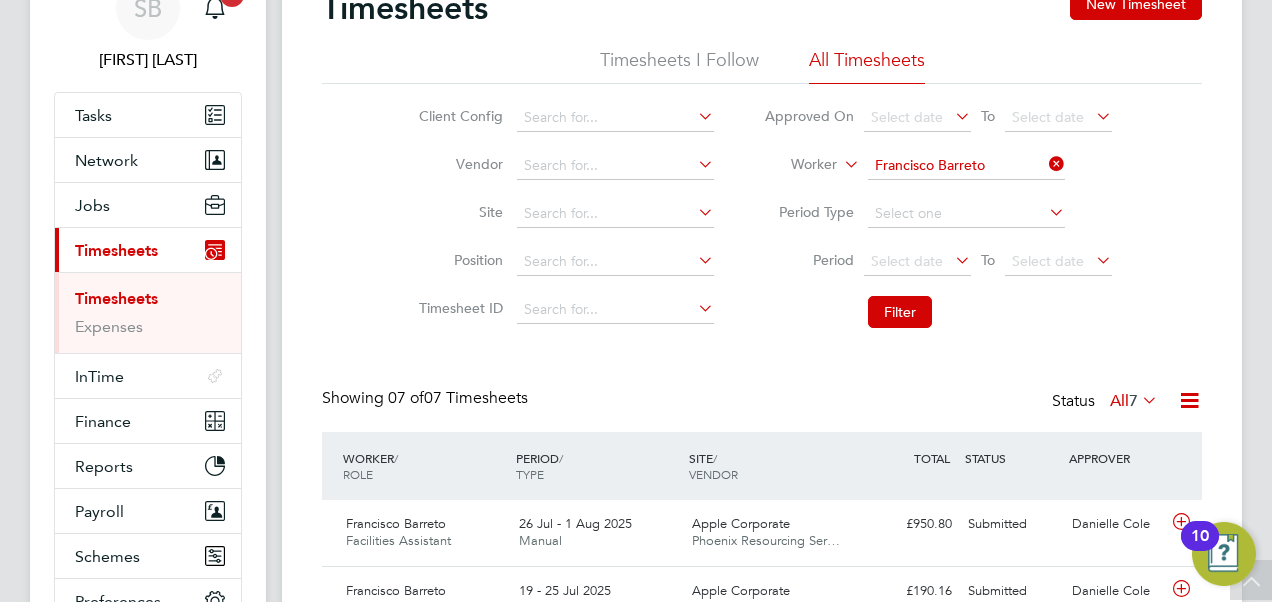 click 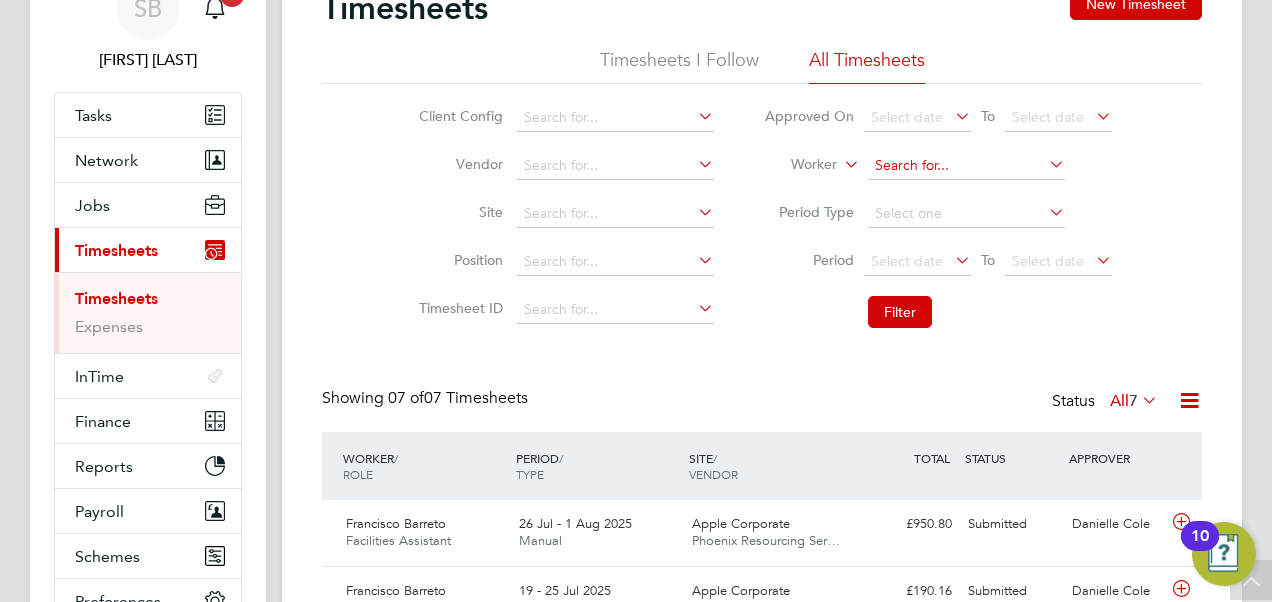 click 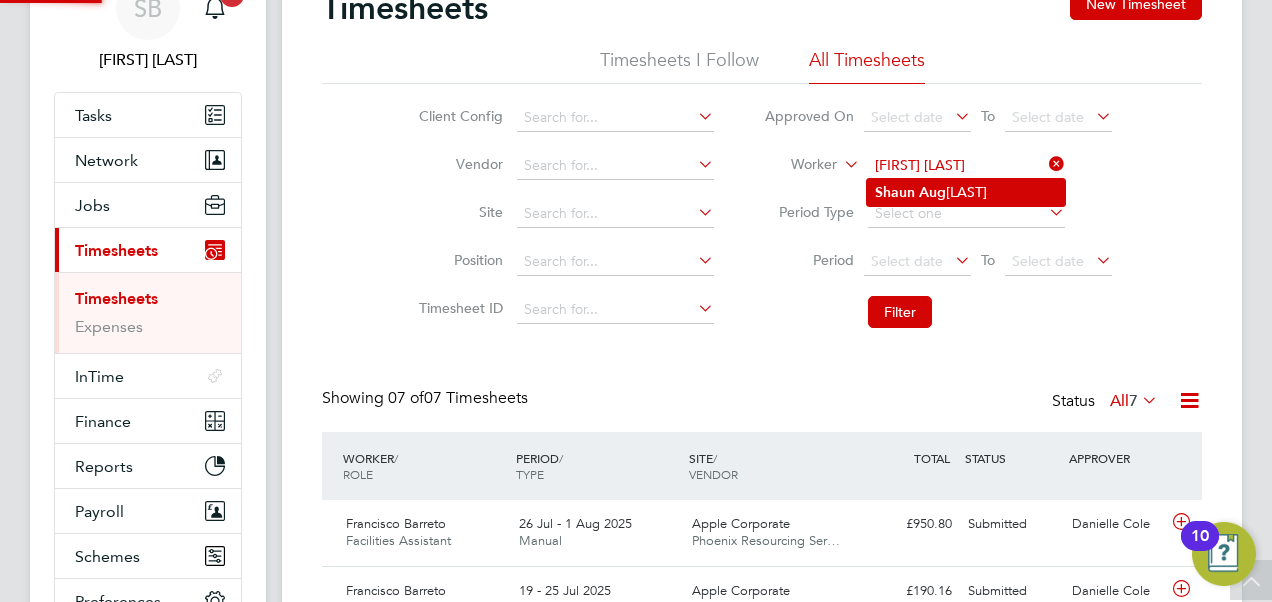 click on "[FIRST] [LAST]" 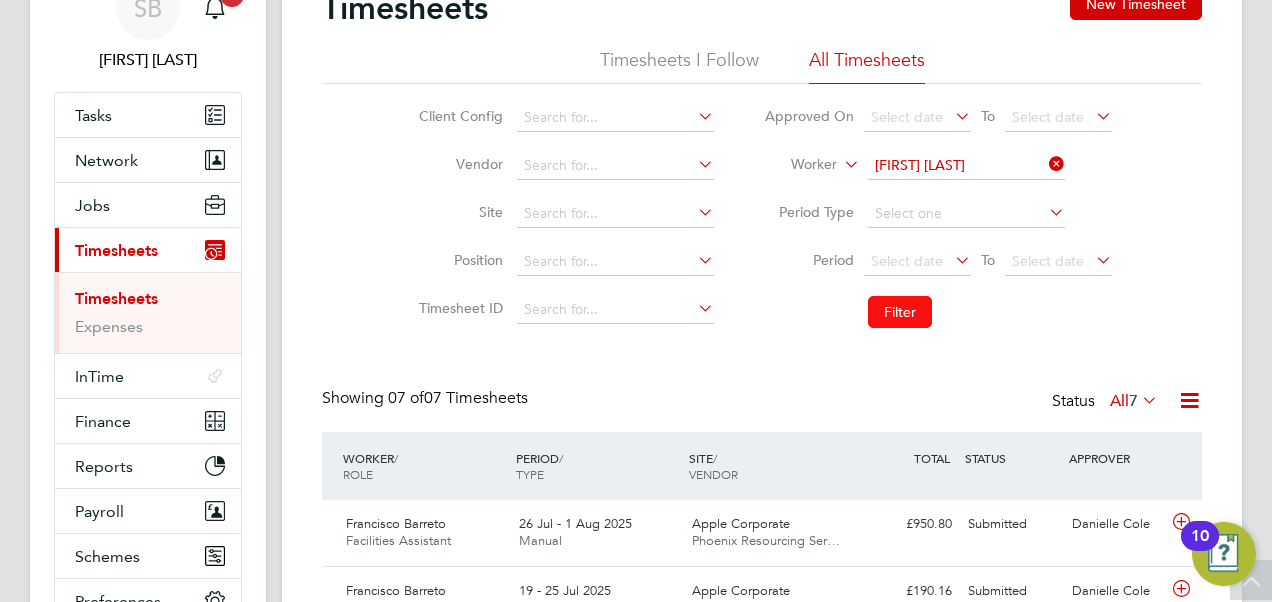 click on "Filter" 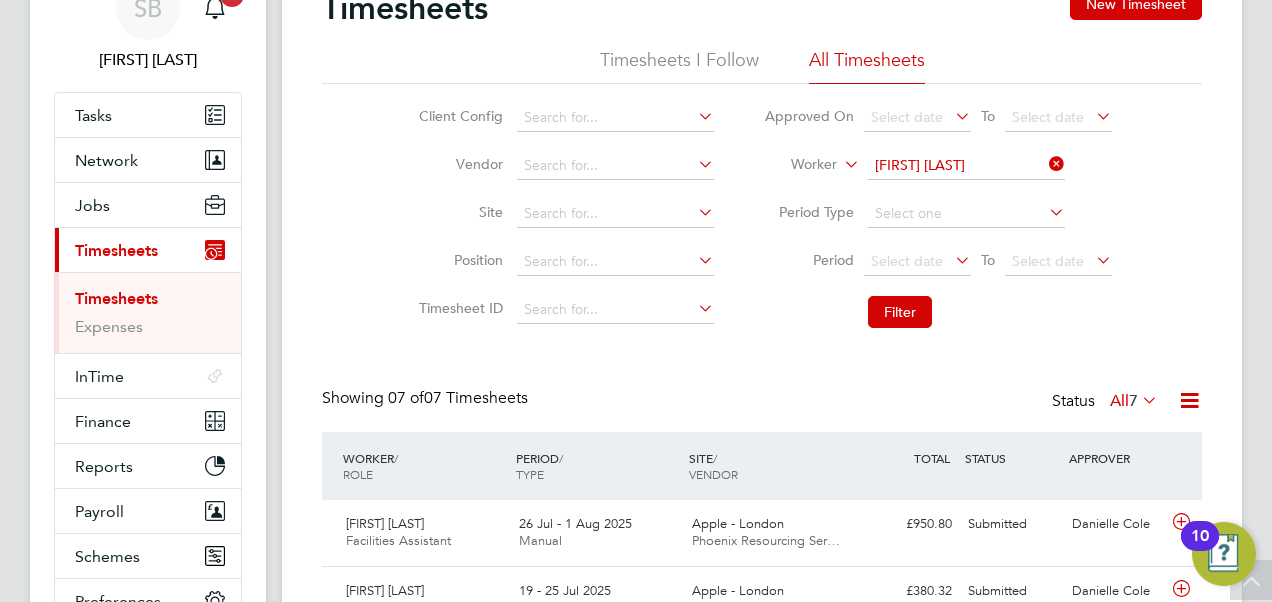 drag, startPoint x: 1062, startPoint y: 166, endPoint x: 934, endPoint y: 152, distance: 128.76335 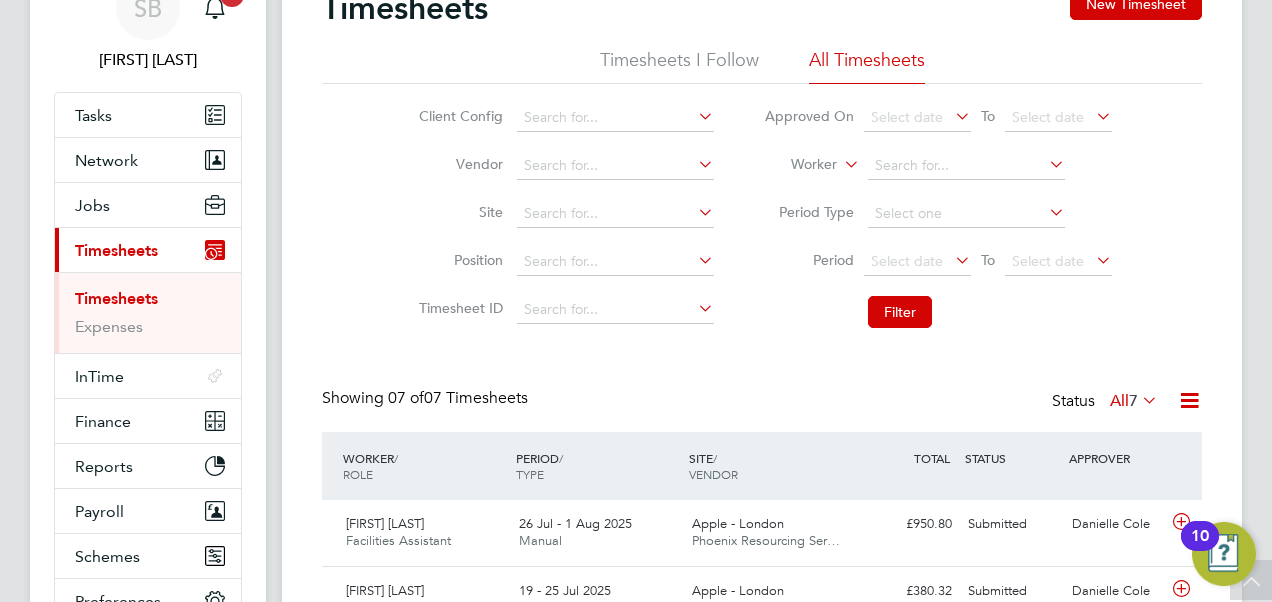 click on "Client Config" 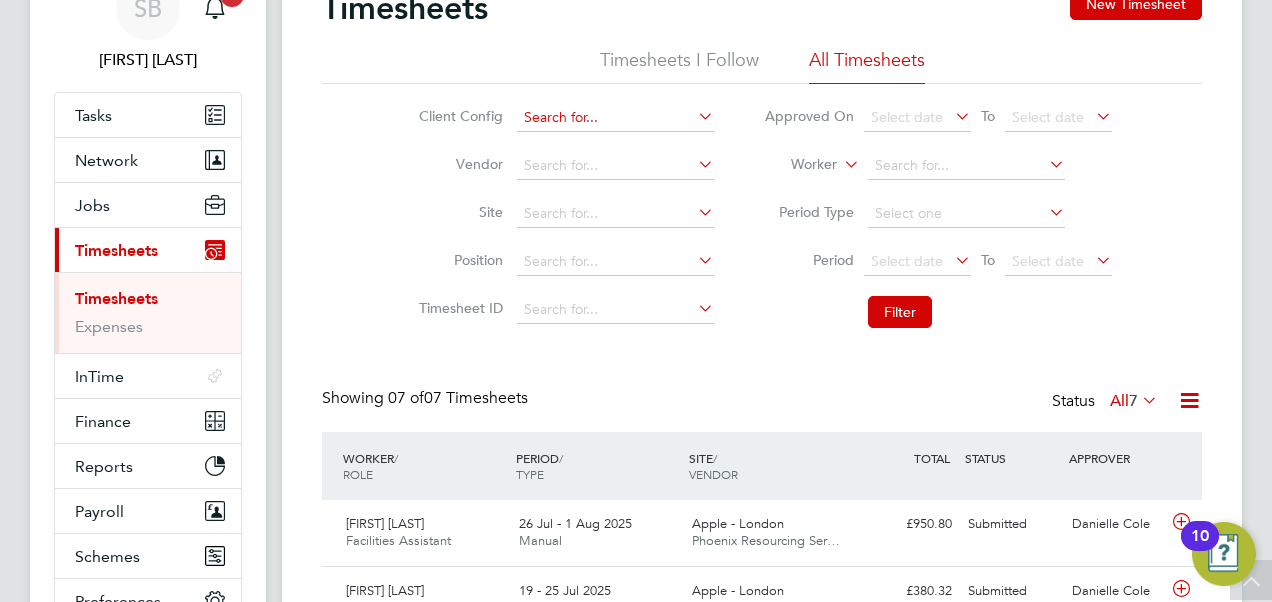 click 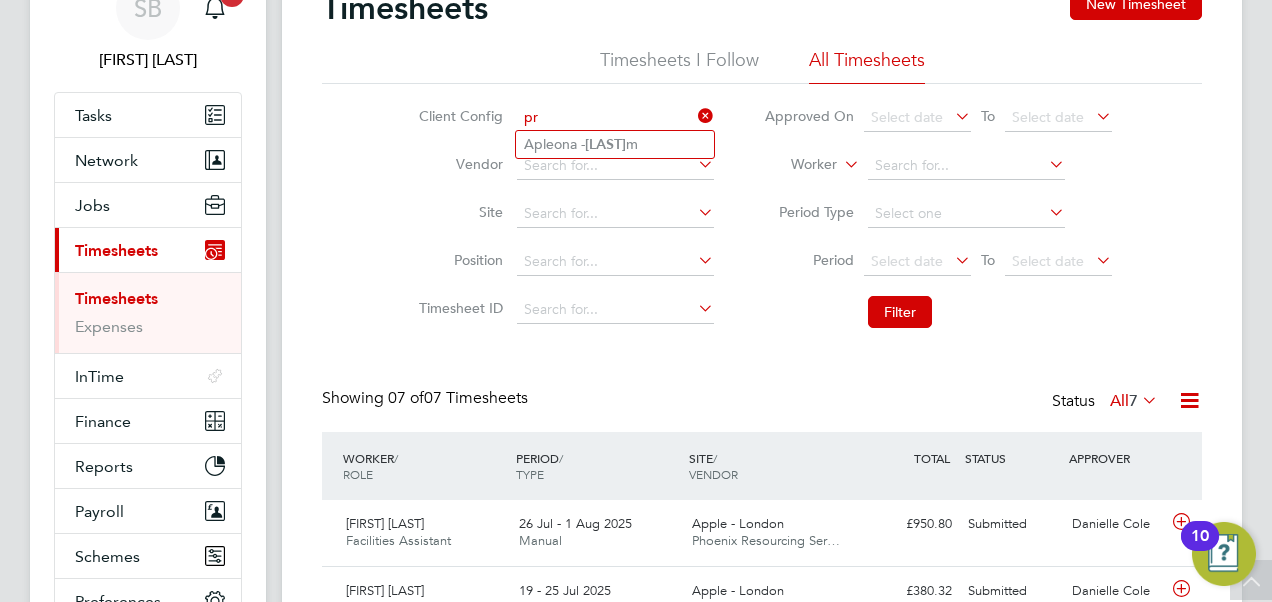 type on "p" 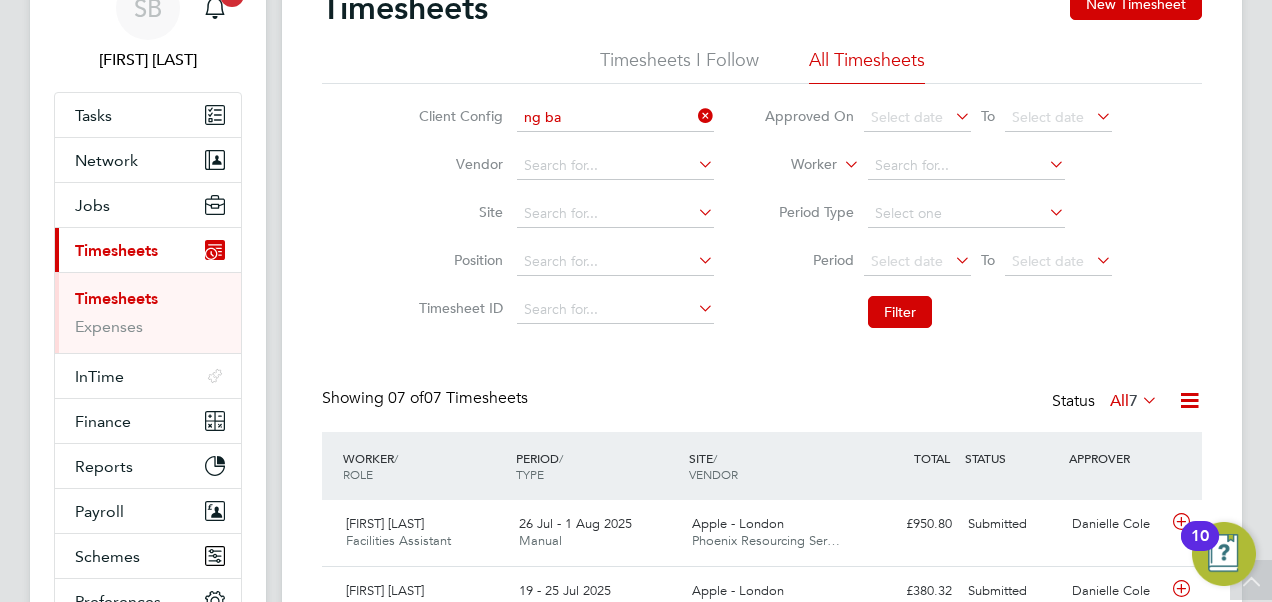 click on "[LAST] [LAST]" 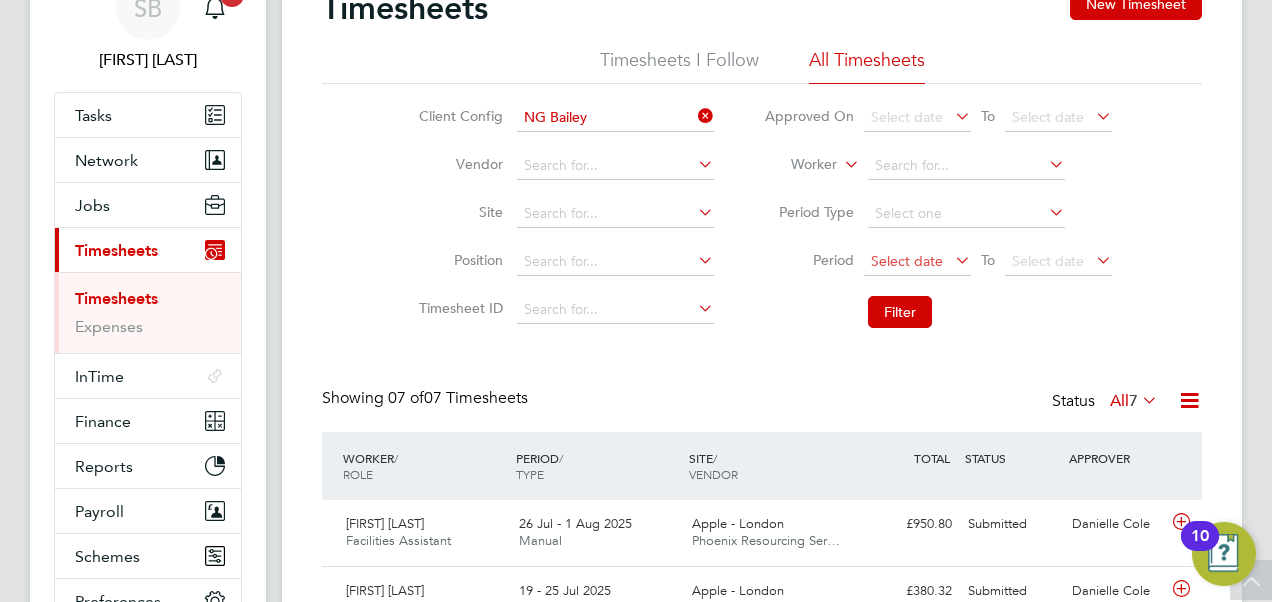 click on "Select date" 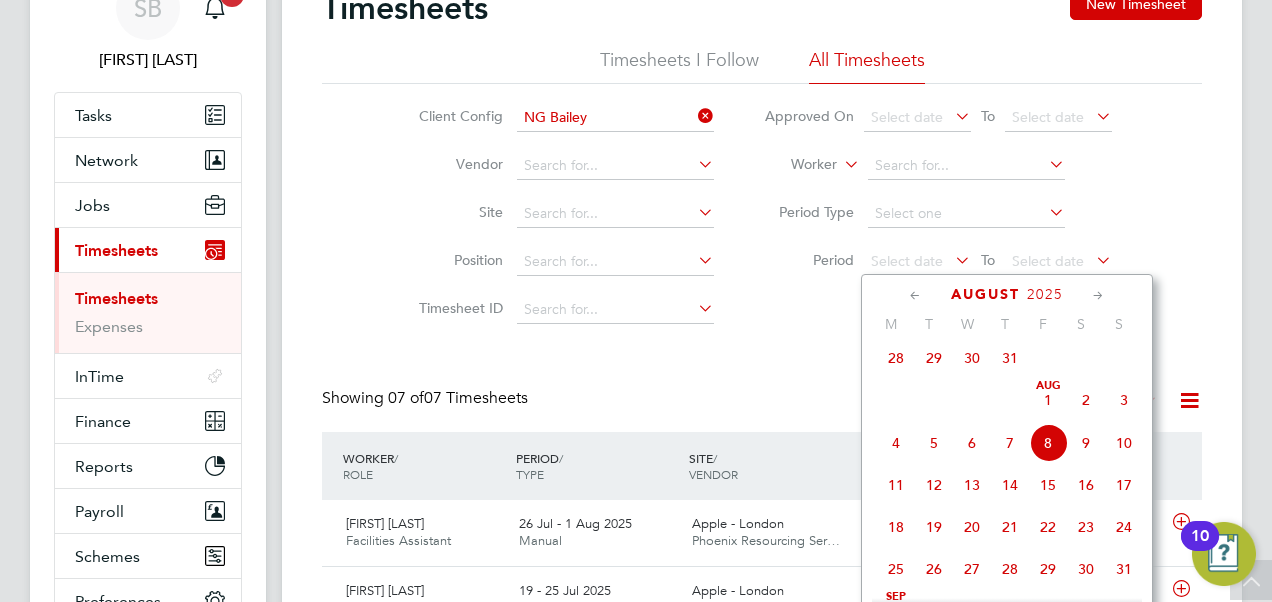 click 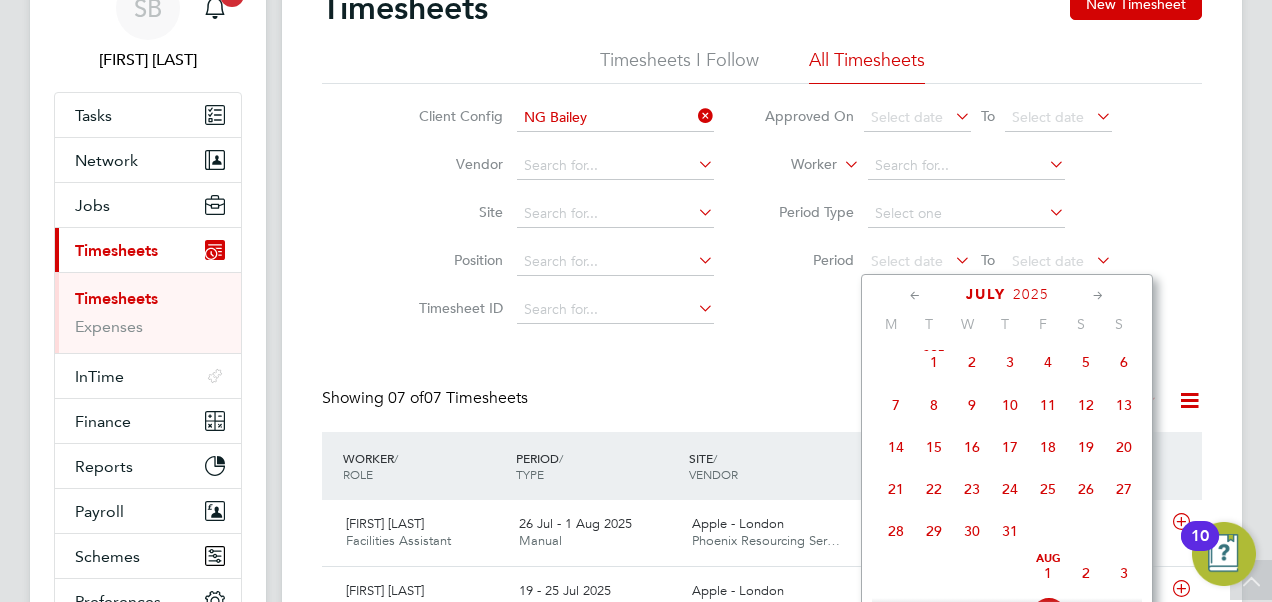 drag, startPoint x: 1122, startPoint y: 492, endPoint x: 1108, endPoint y: 482, distance: 17.20465 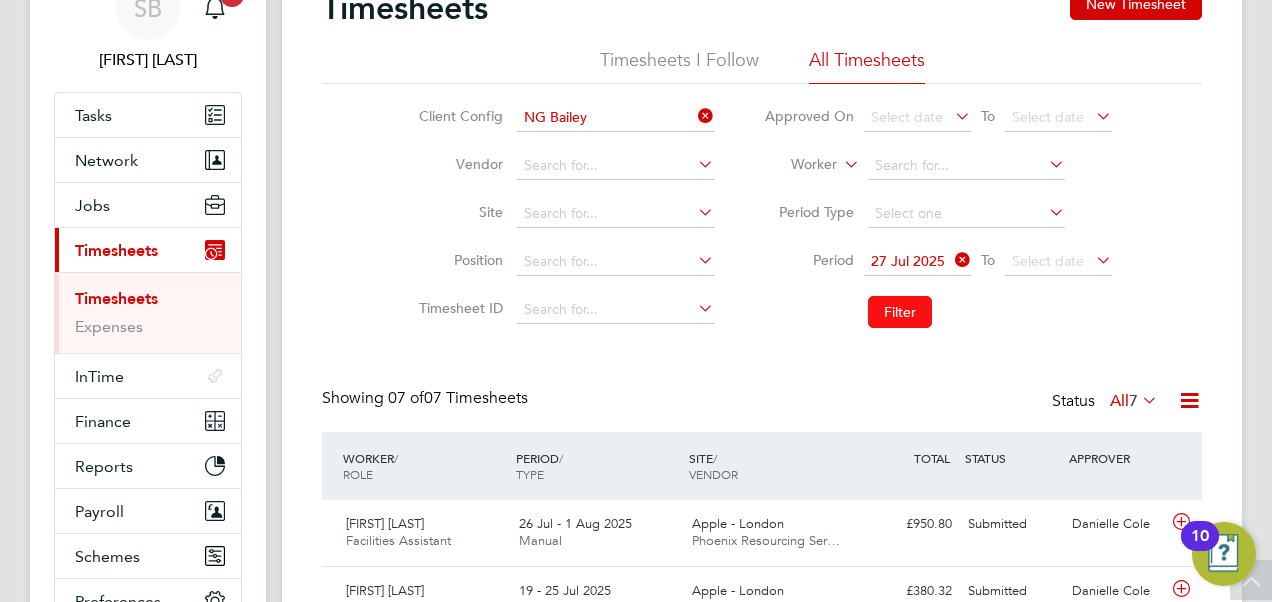 click on "Filter" 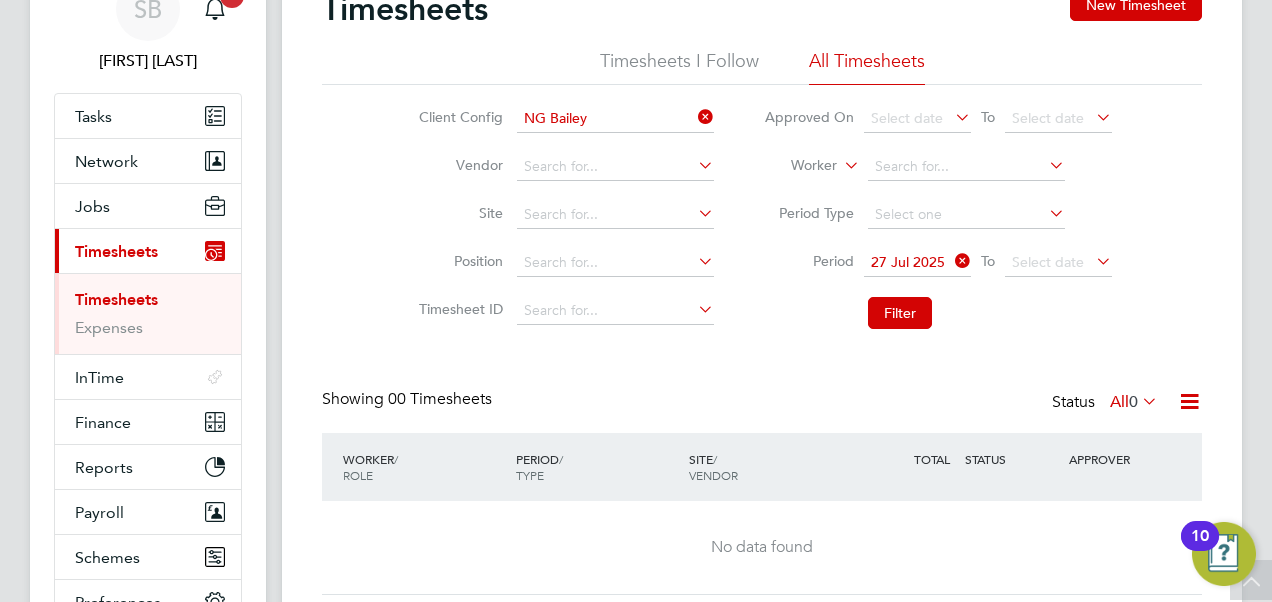 scroll, scrollTop: 92, scrollLeft: 0, axis: vertical 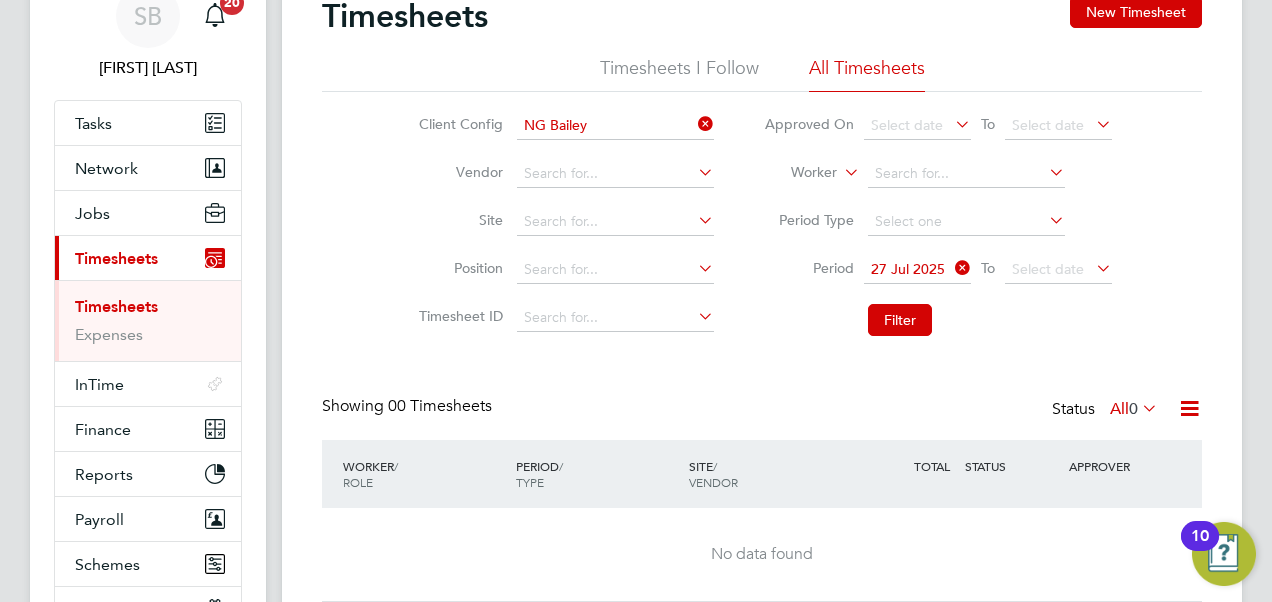 click on "27 Jul 2025" 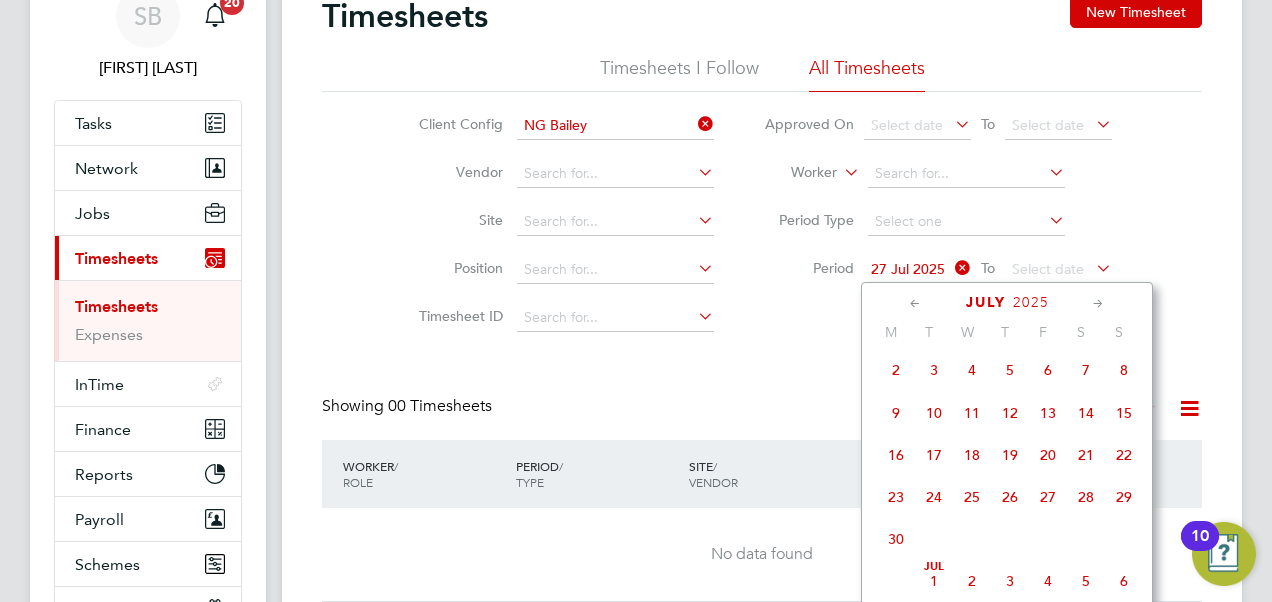 scroll, scrollTop: 729, scrollLeft: 0, axis: vertical 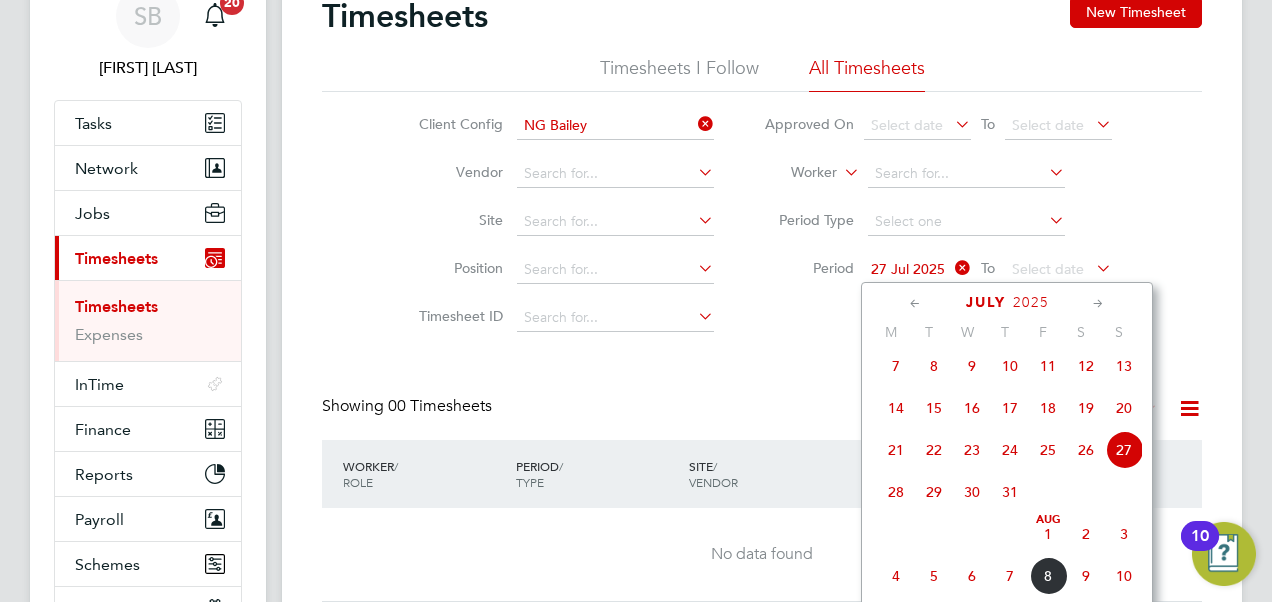 click on "20" 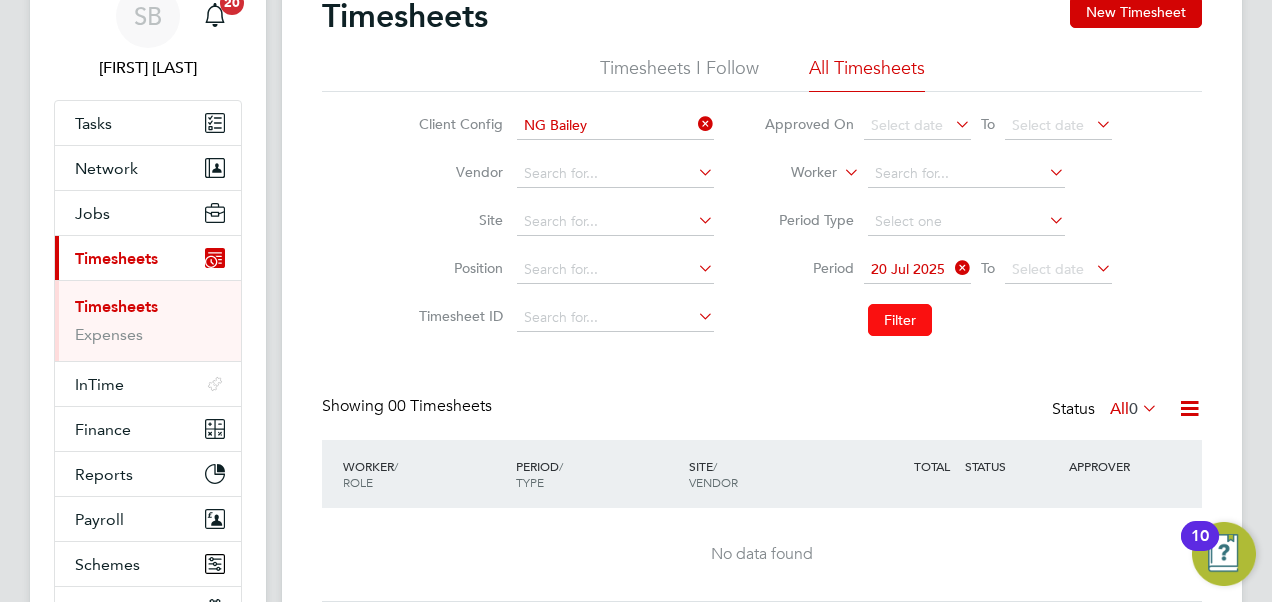 click on "Filter" 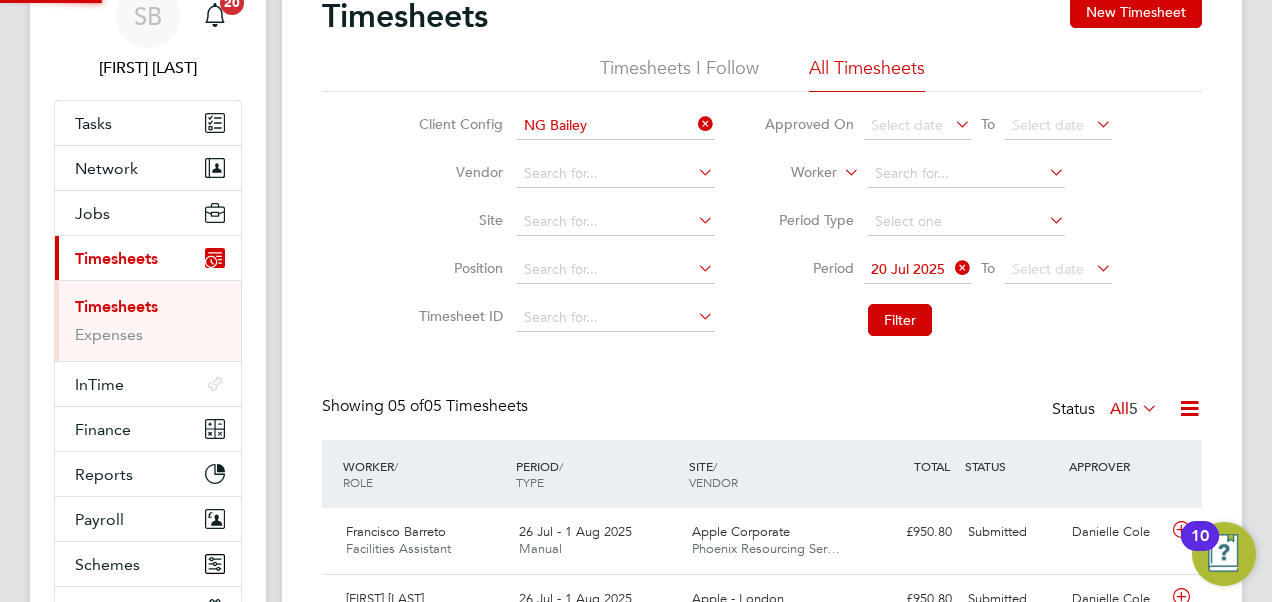 scroll, scrollTop: 10, scrollLeft: 10, axis: both 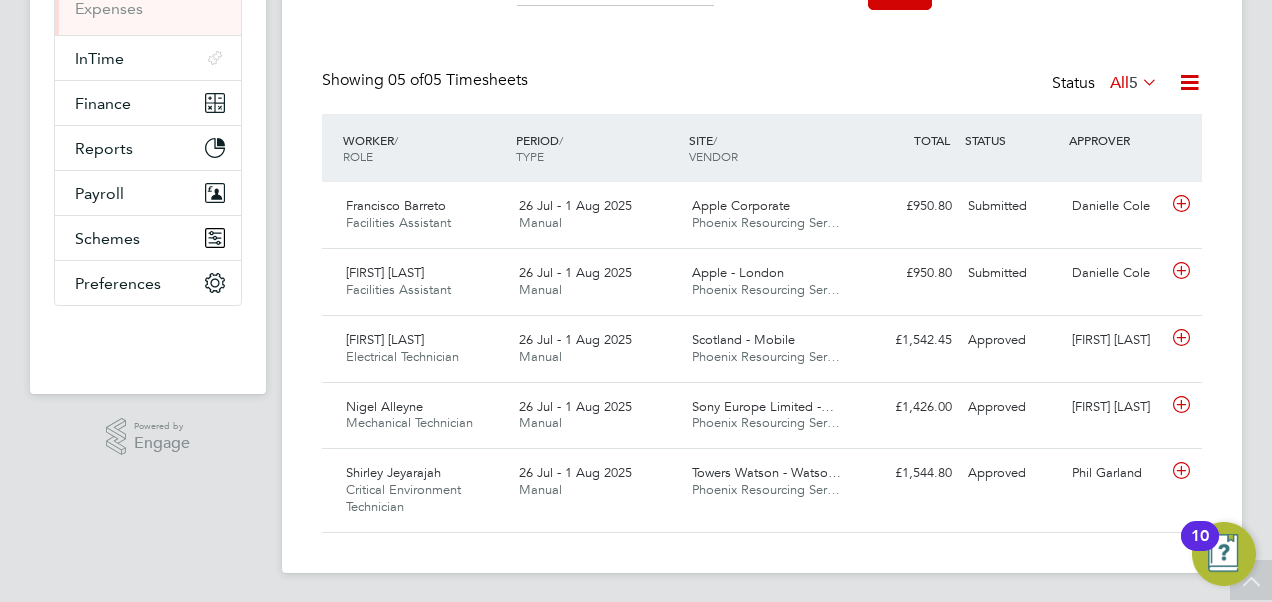 click 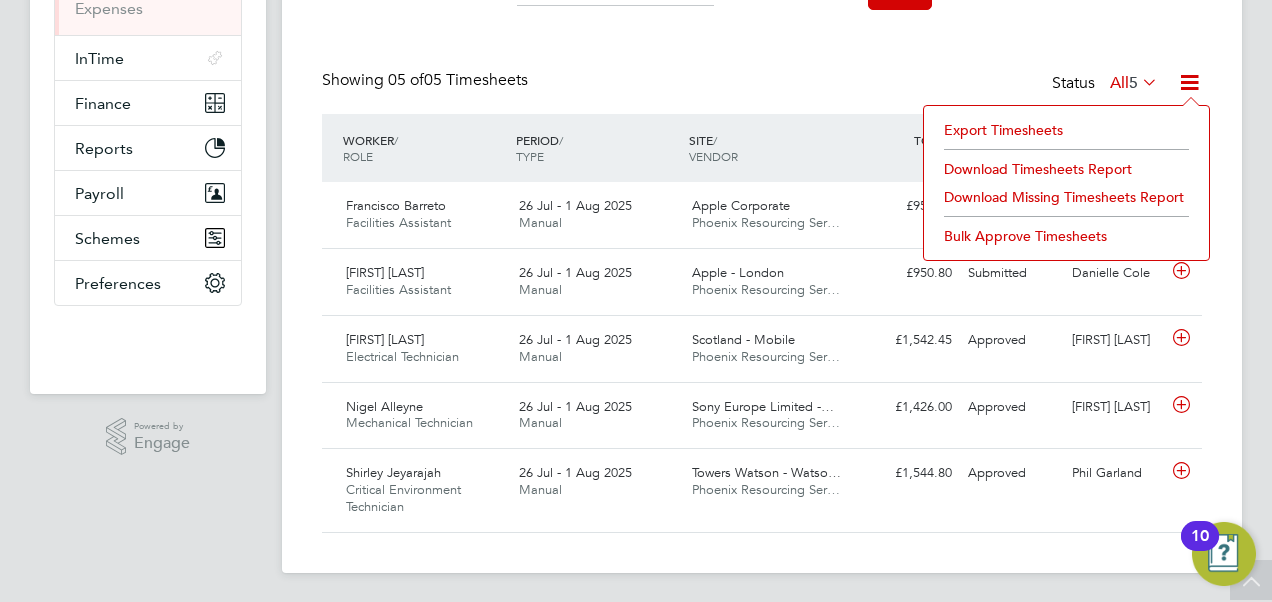 click on "Download Timesheets Report" 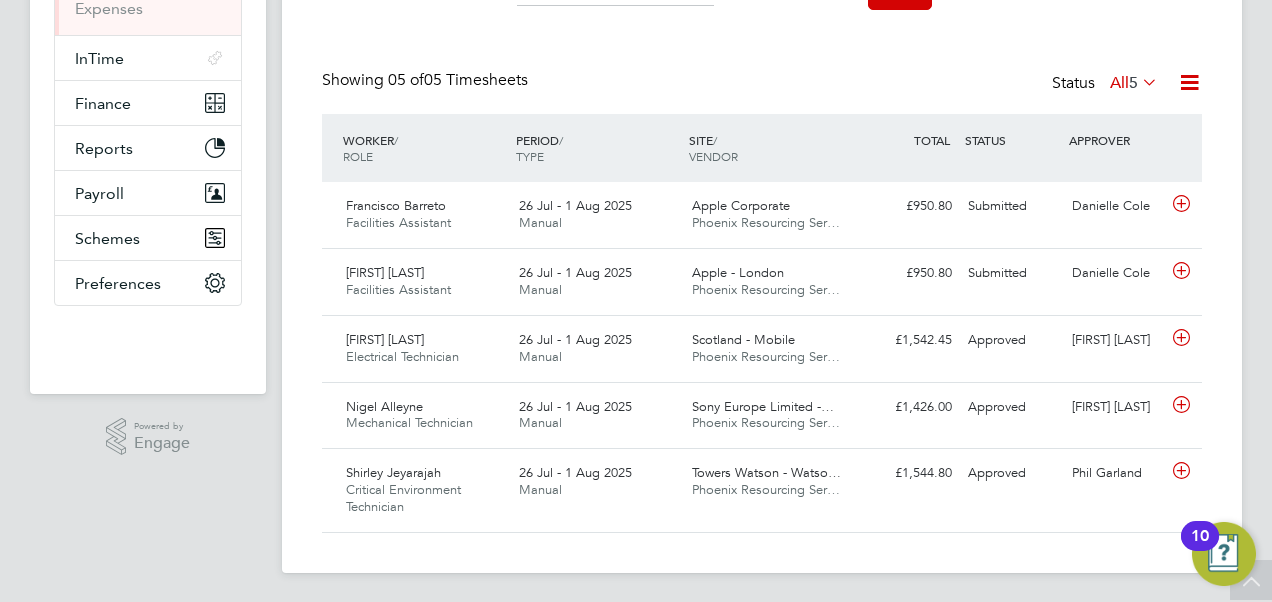 scroll, scrollTop: 48, scrollLeft: 0, axis: vertical 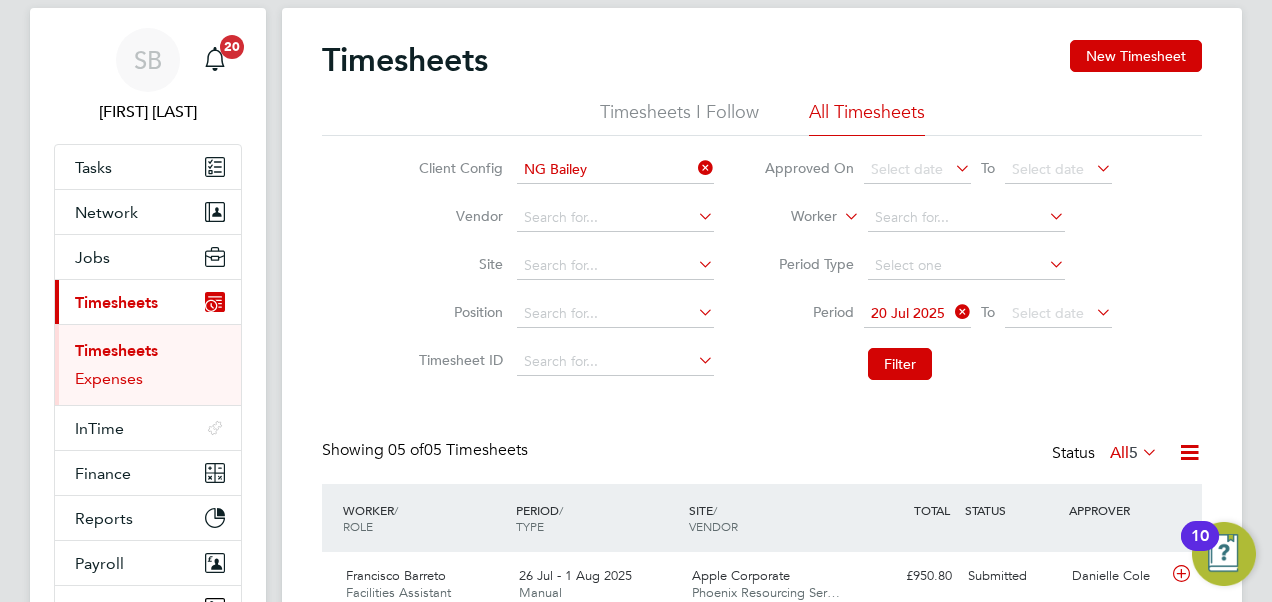click on "Expenses" at bounding box center (109, 378) 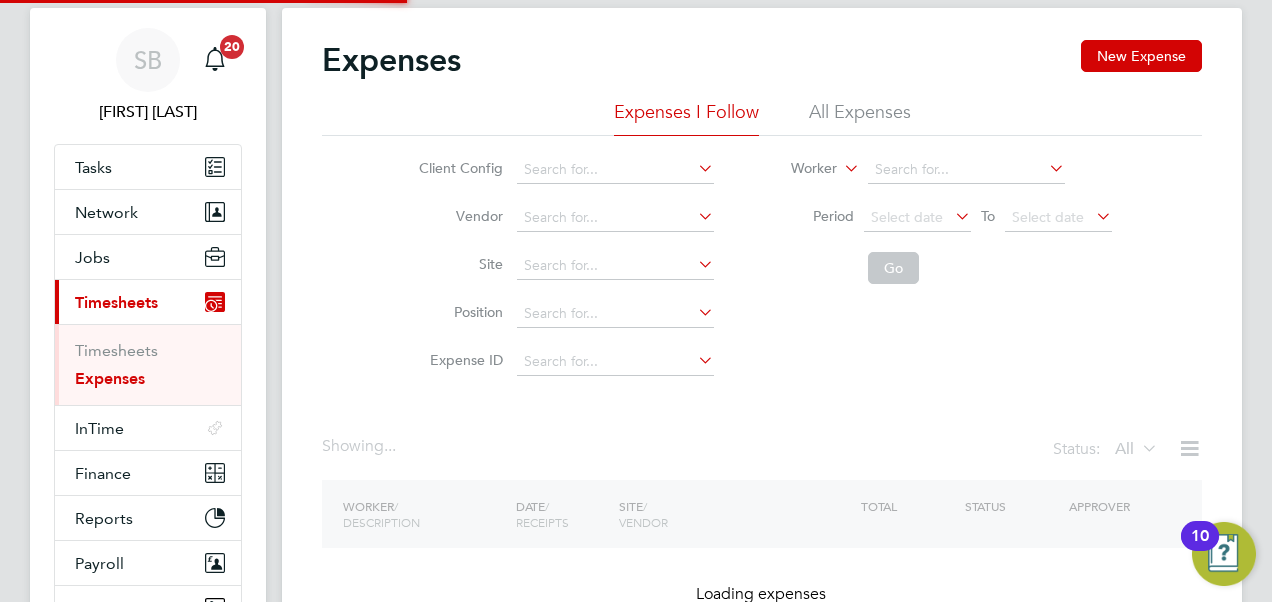 scroll, scrollTop: 0, scrollLeft: 0, axis: both 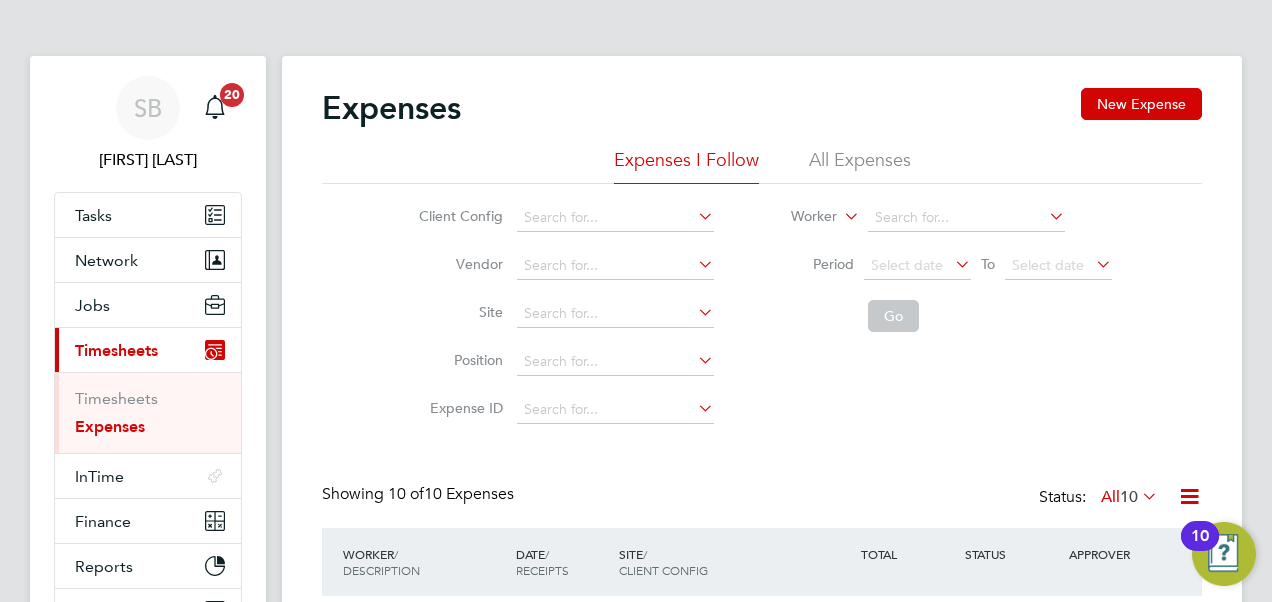 click on "All Expenses" 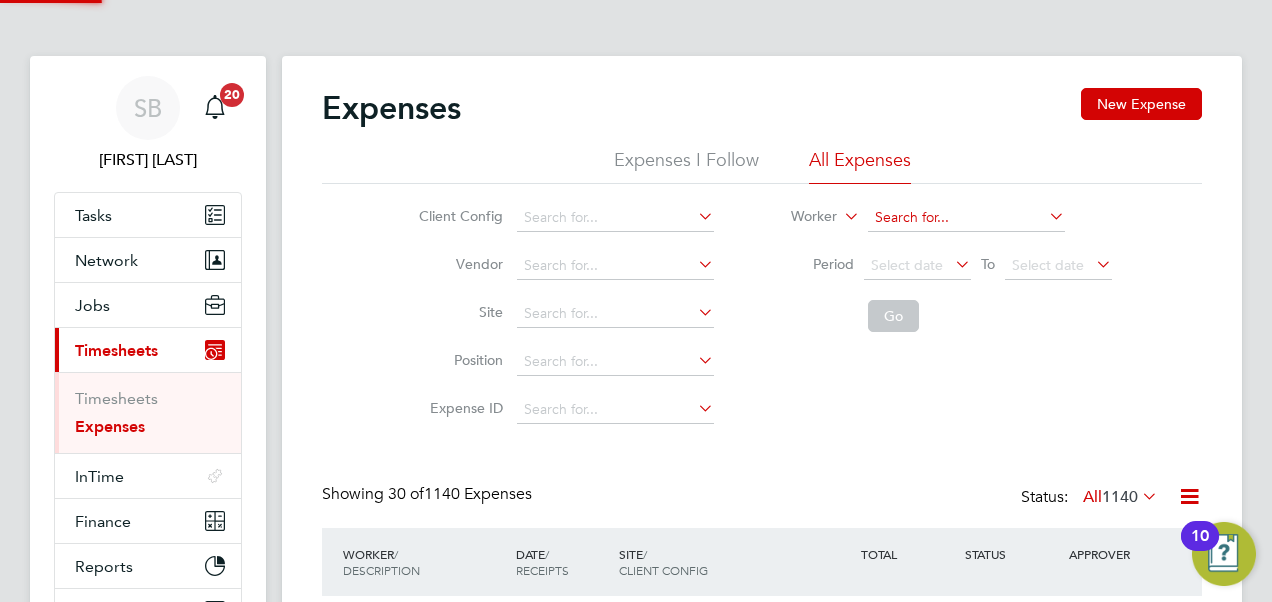 click 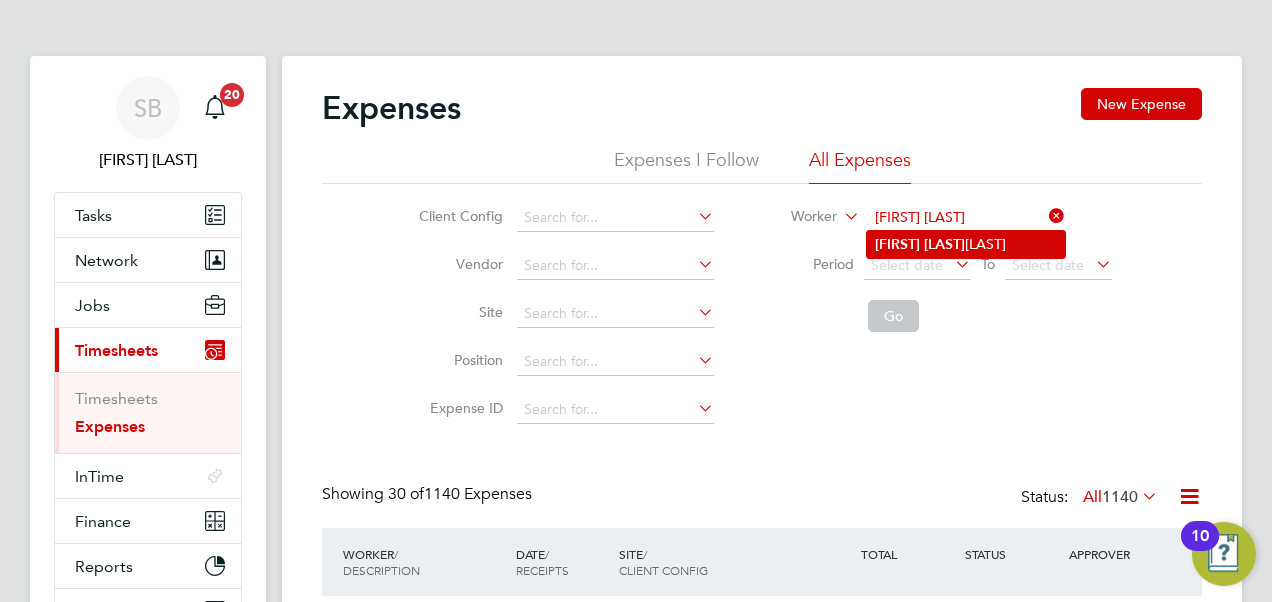click on "[LAST]" 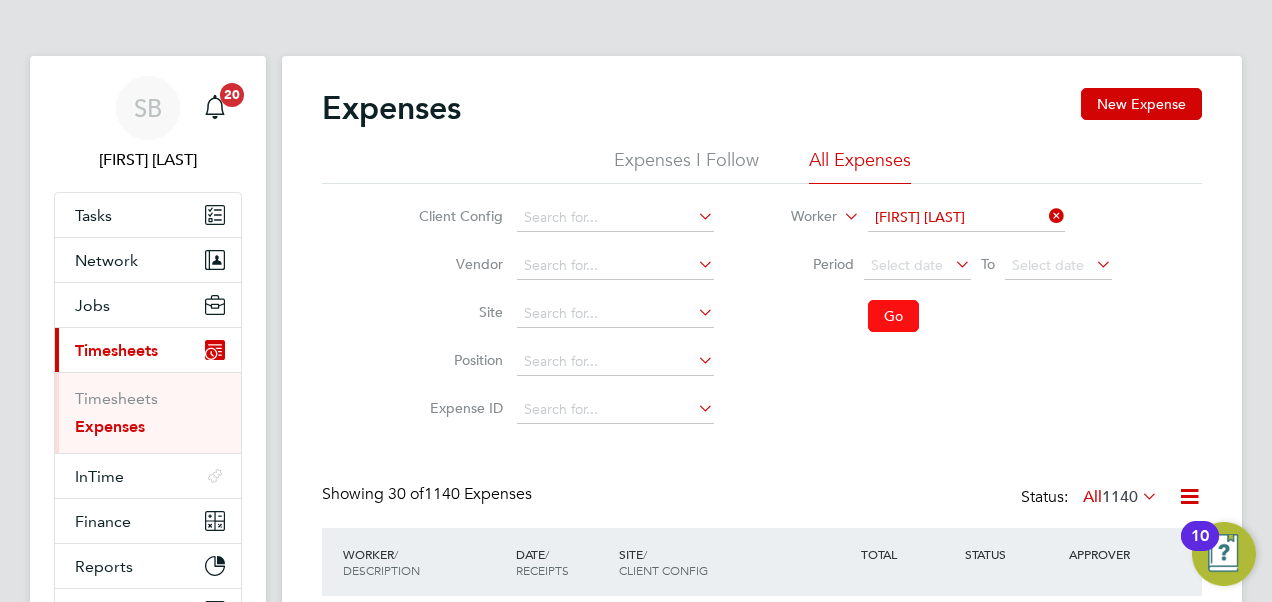 click on "Go" 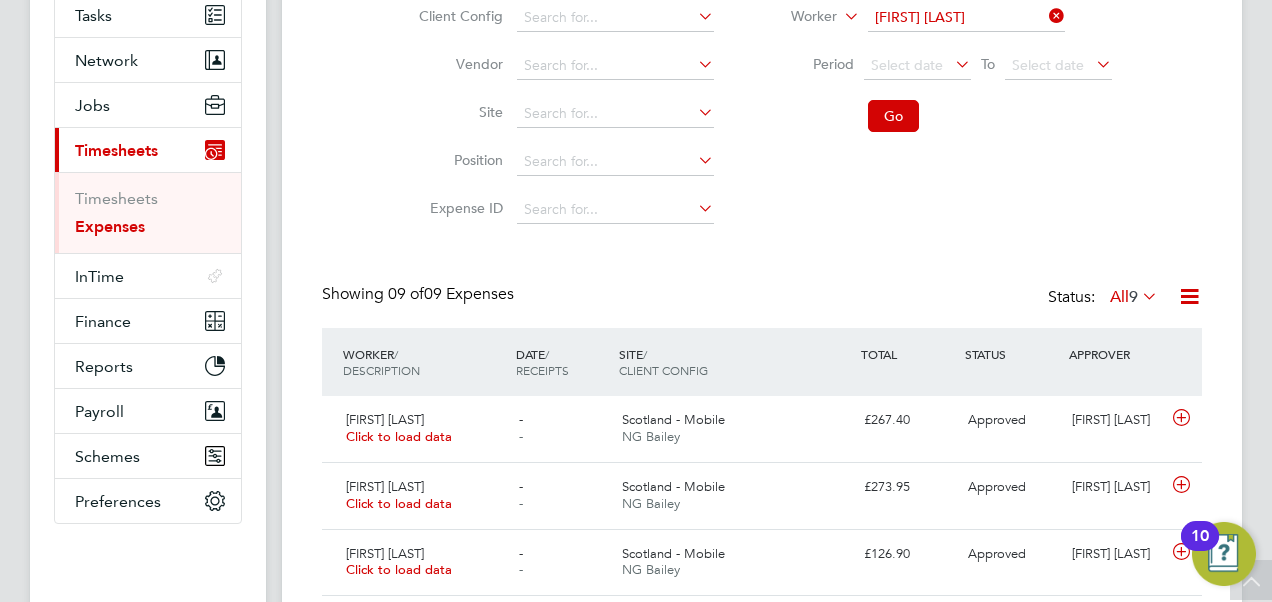 click 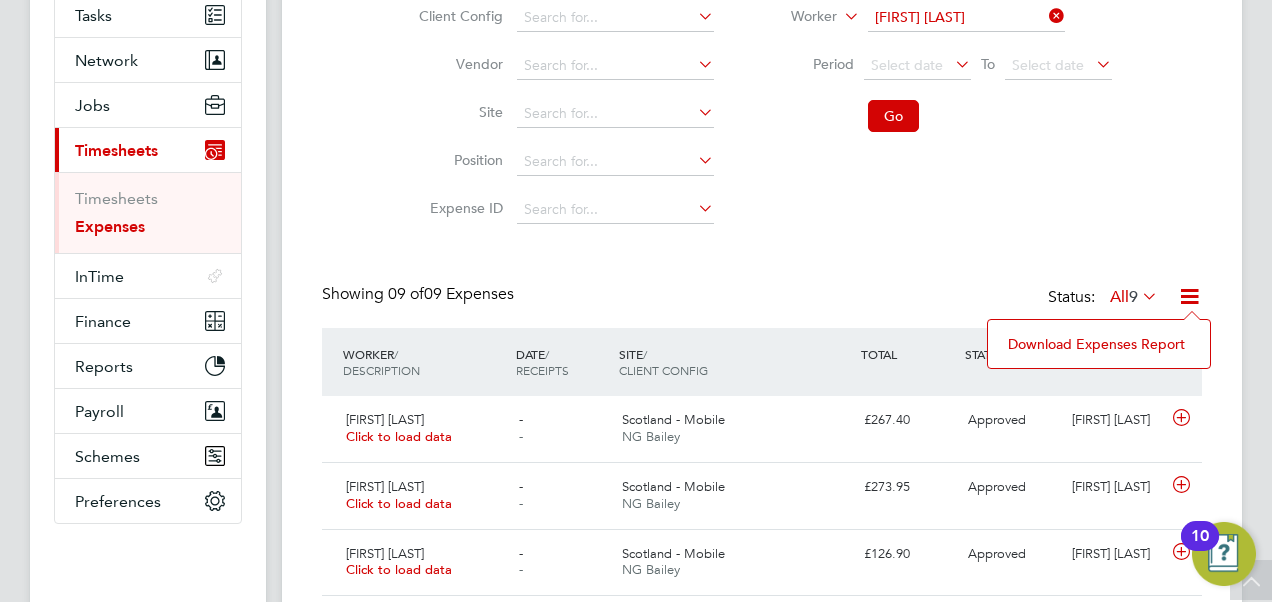 click on "Download Expenses Report" 